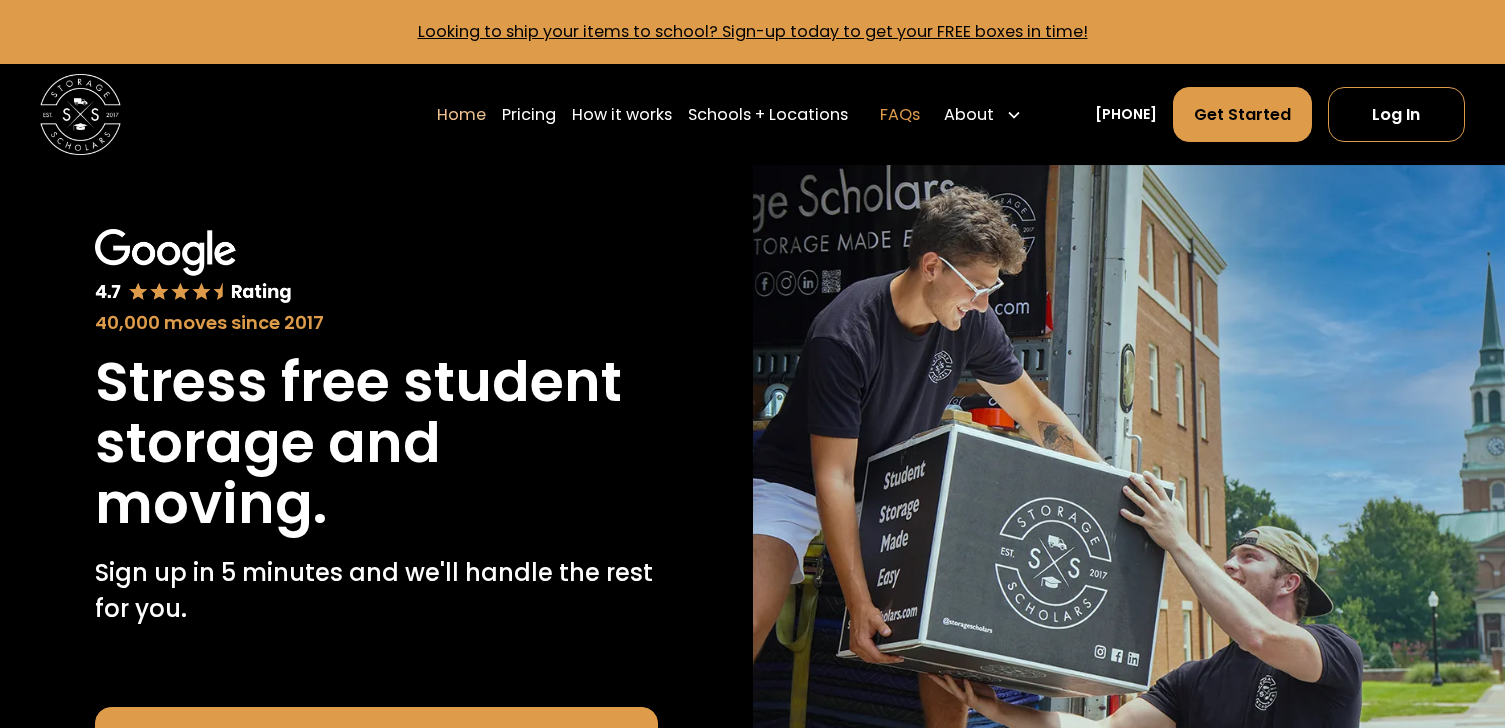 scroll, scrollTop: 172, scrollLeft: 0, axis: vertical 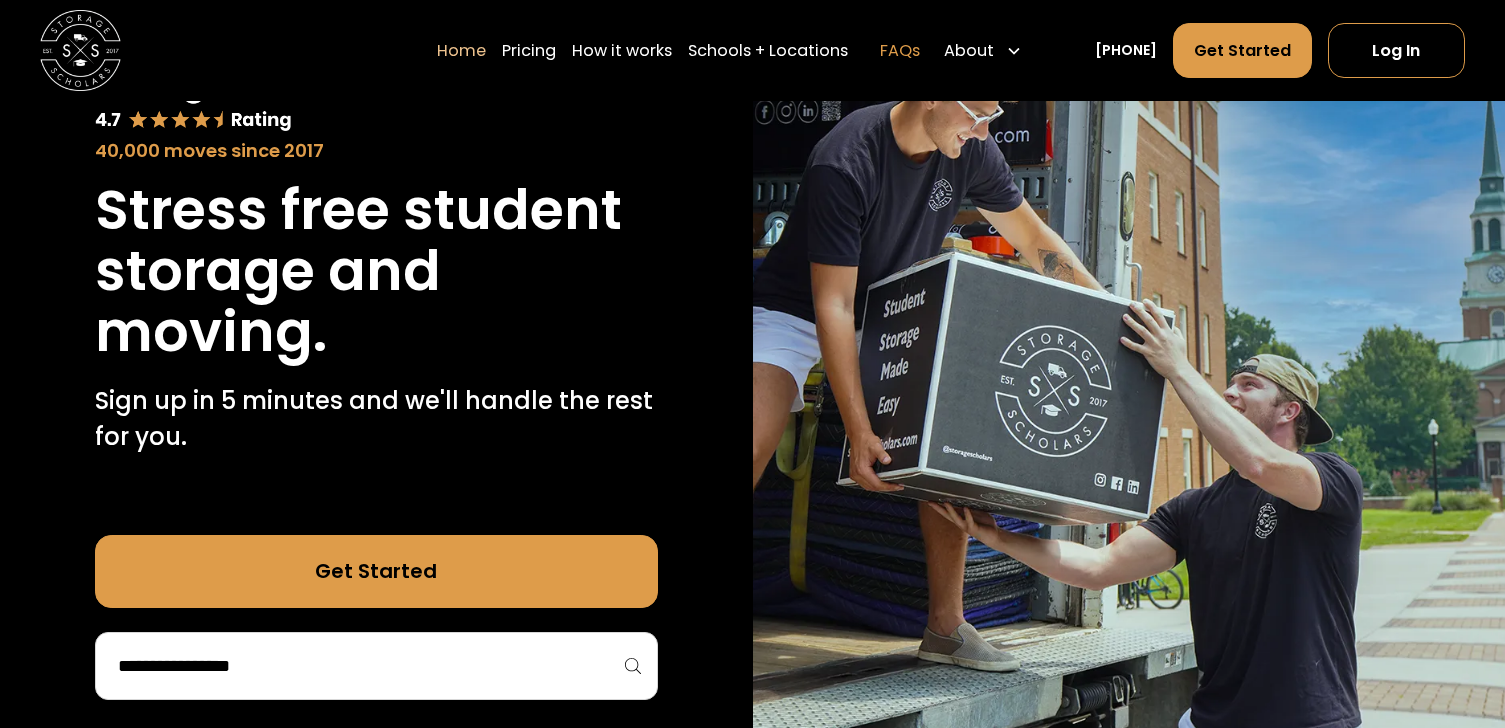 click on "FAQs" at bounding box center (900, 50) 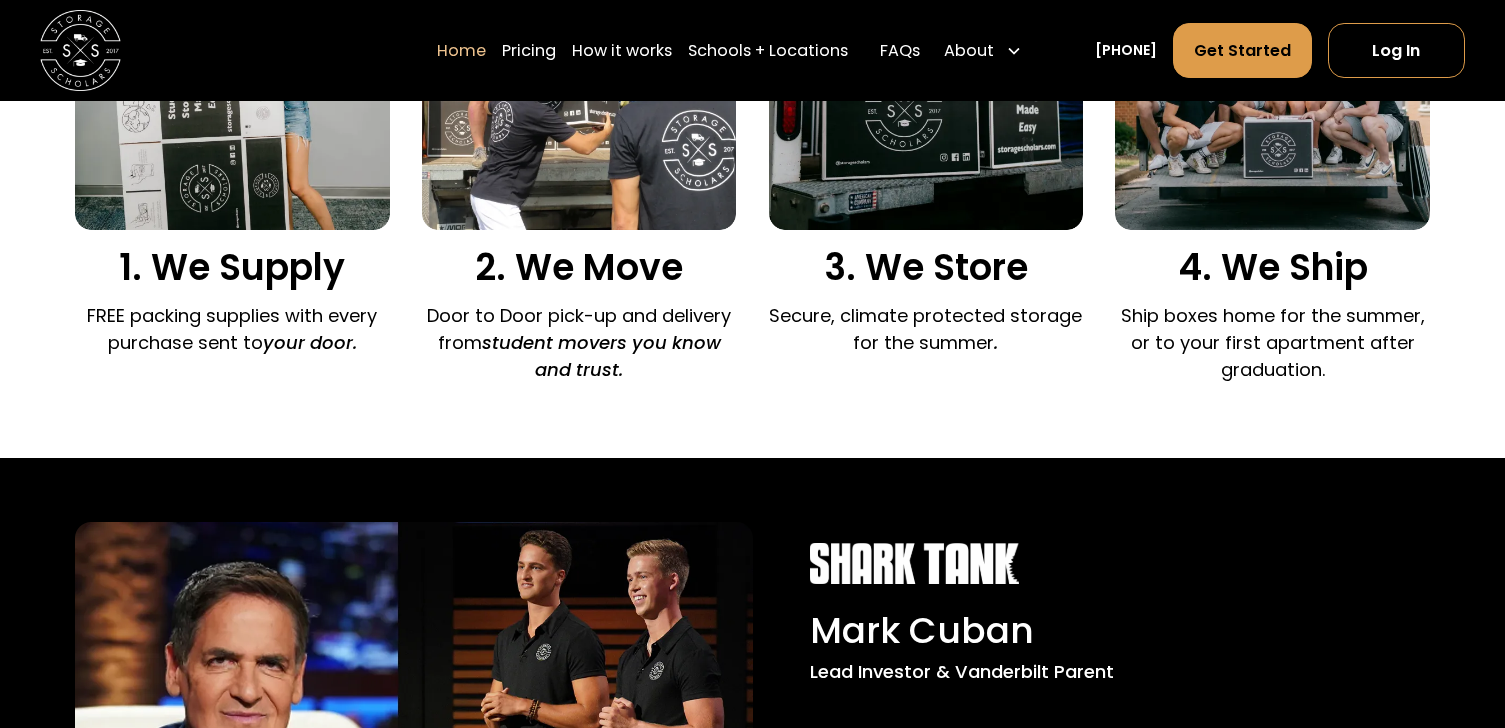scroll, scrollTop: 1575, scrollLeft: 0, axis: vertical 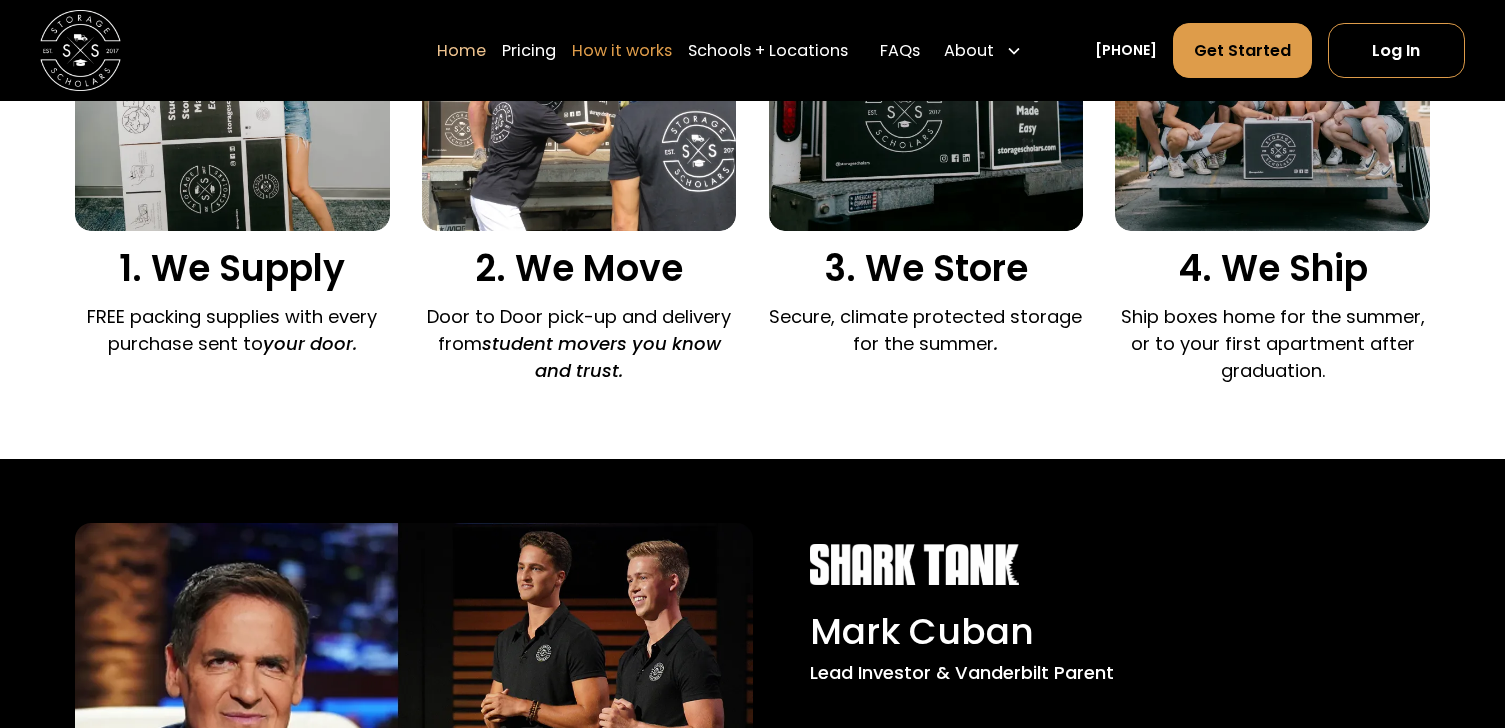 click on "How it works" at bounding box center (622, 50) 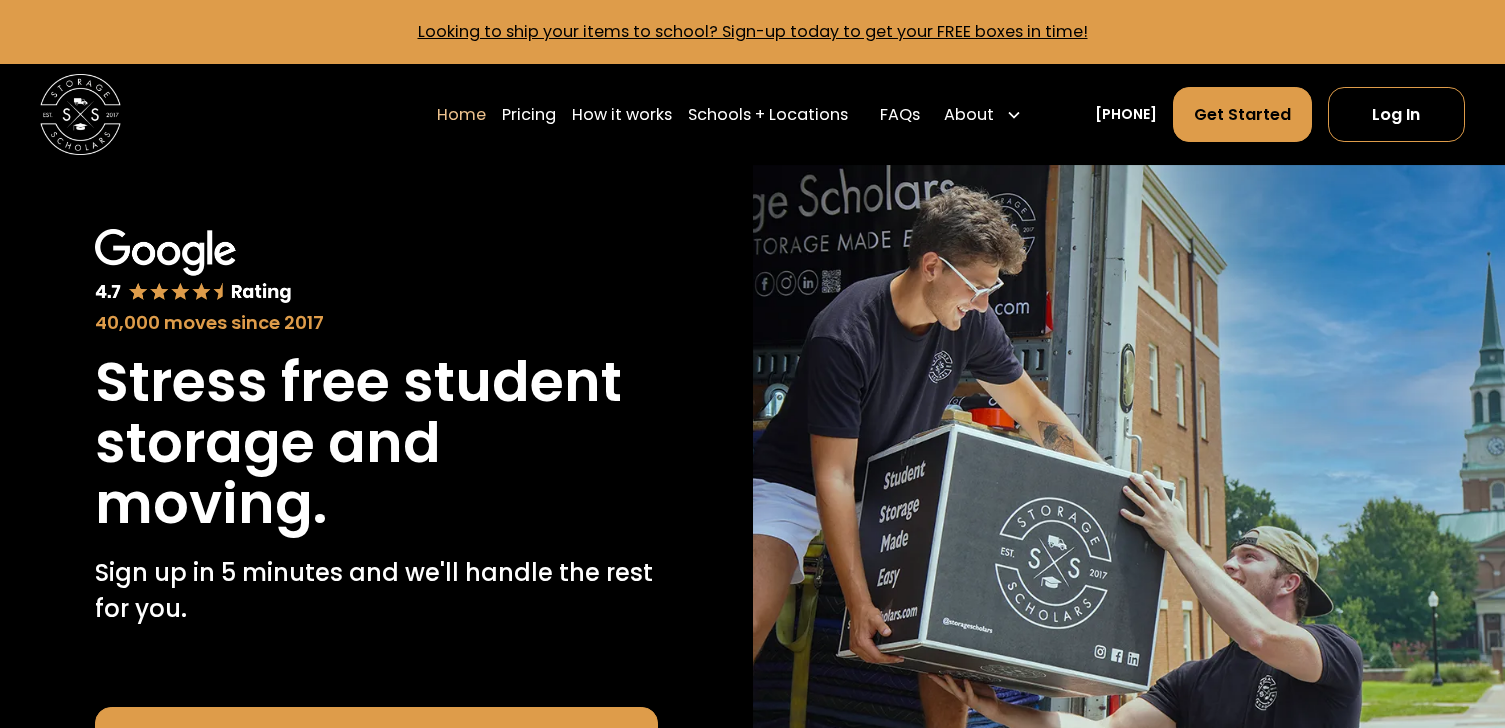 scroll, scrollTop: 0, scrollLeft: 0, axis: both 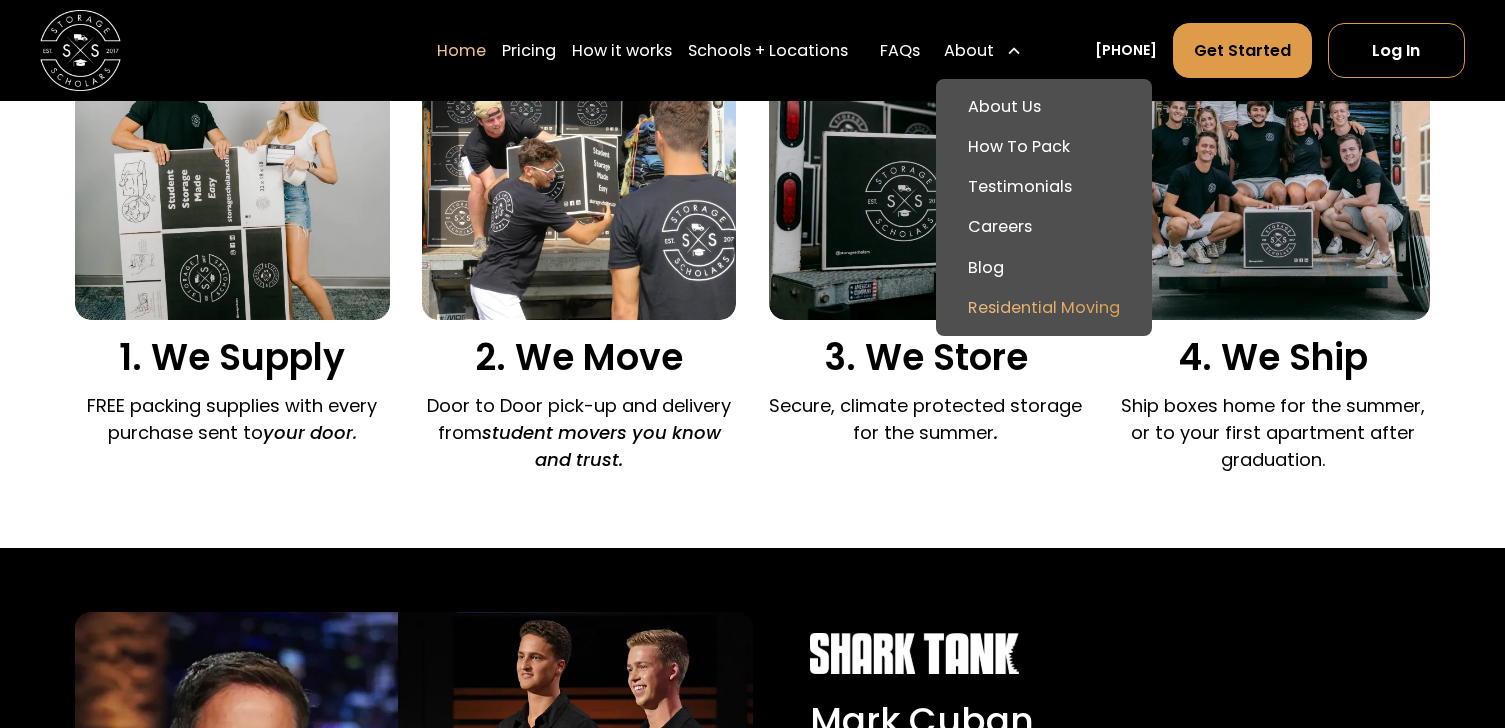 click on "Residential Moving" at bounding box center (1044, 307) 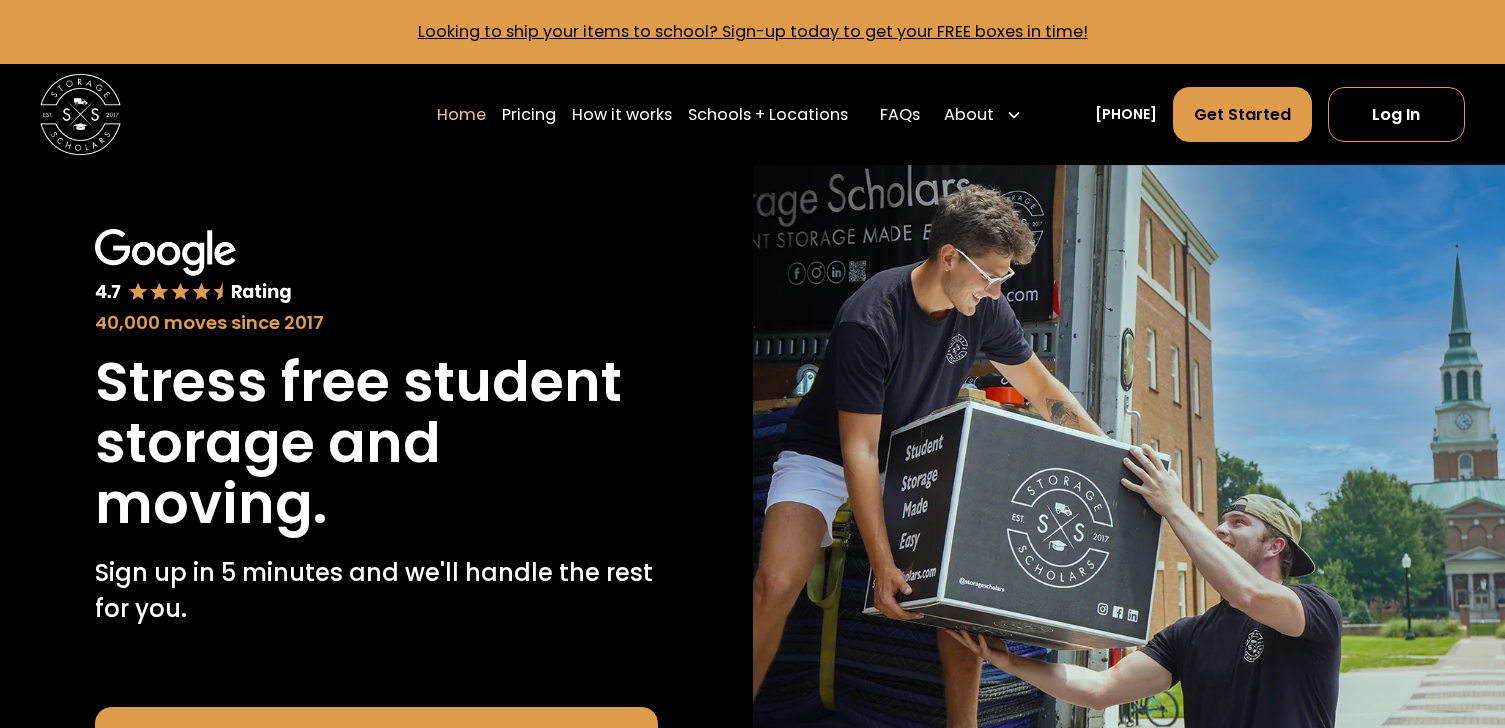 scroll, scrollTop: 0, scrollLeft: 0, axis: both 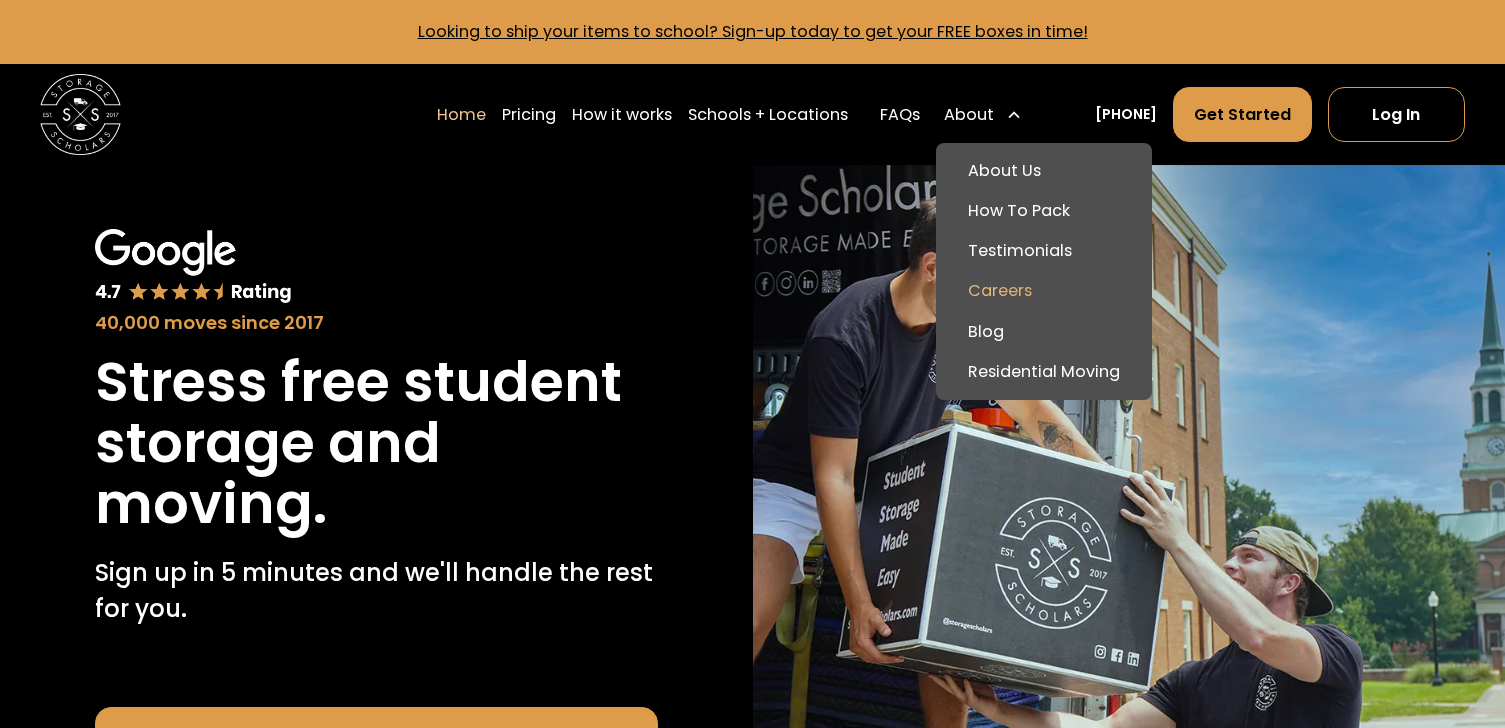 click on "Careers" at bounding box center [1044, 291] 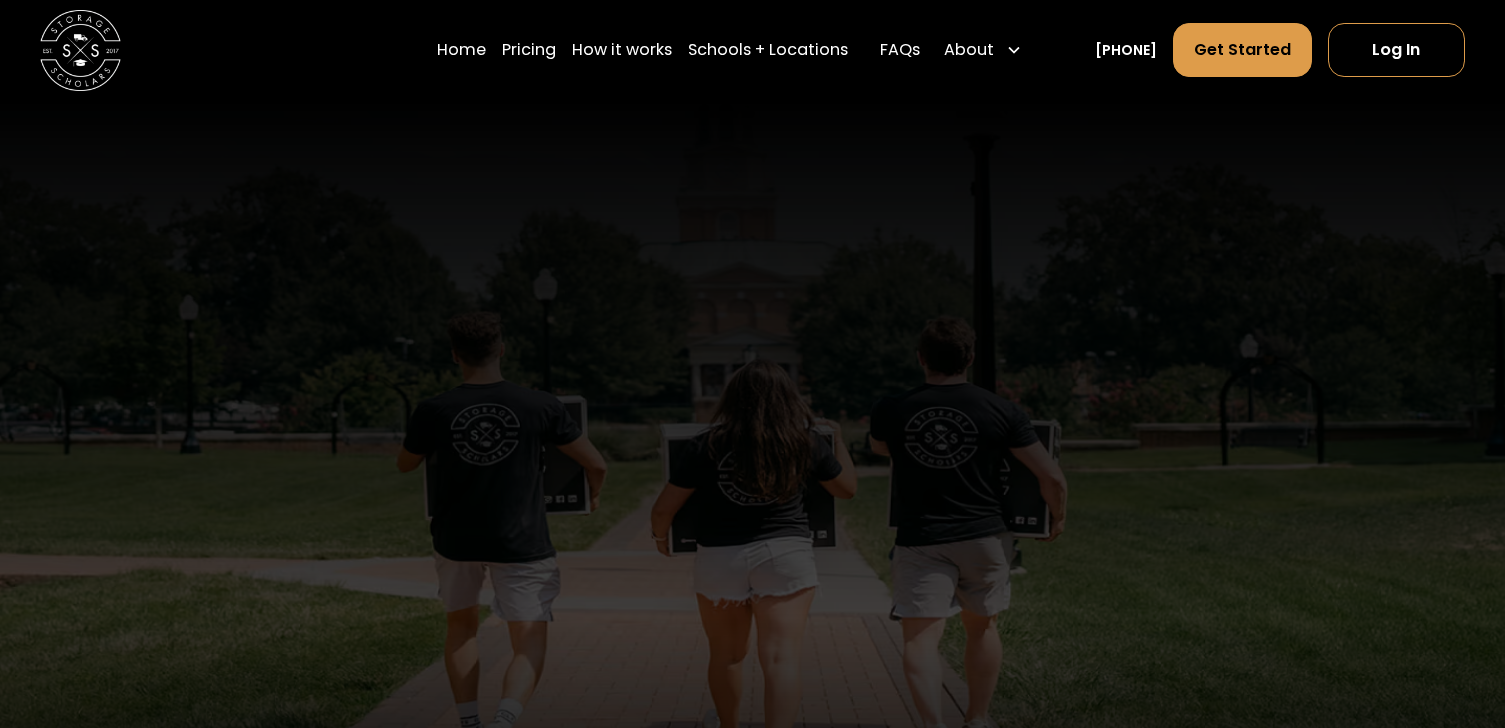 scroll, scrollTop: 0, scrollLeft: 0, axis: both 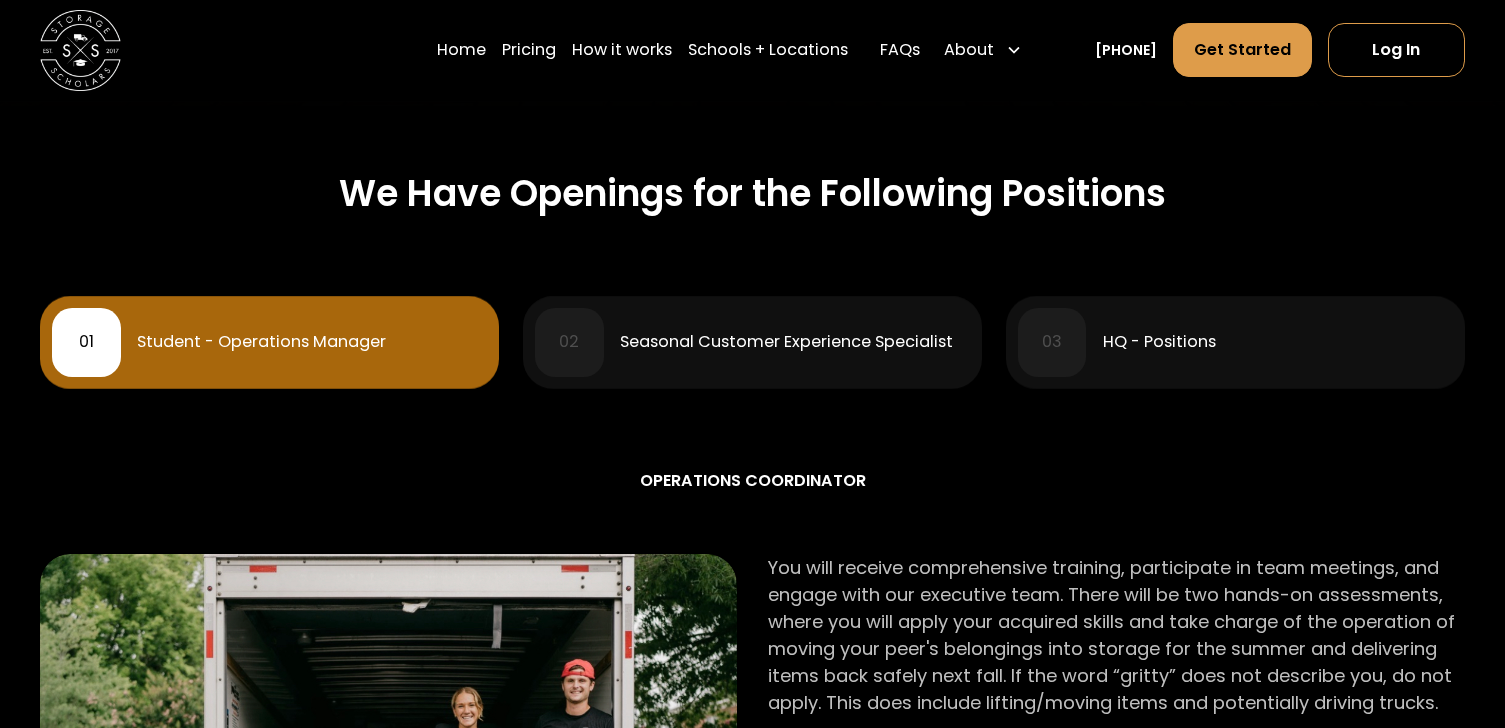 click on "Seasonal Customer Experience Specialist" at bounding box center (786, 342) 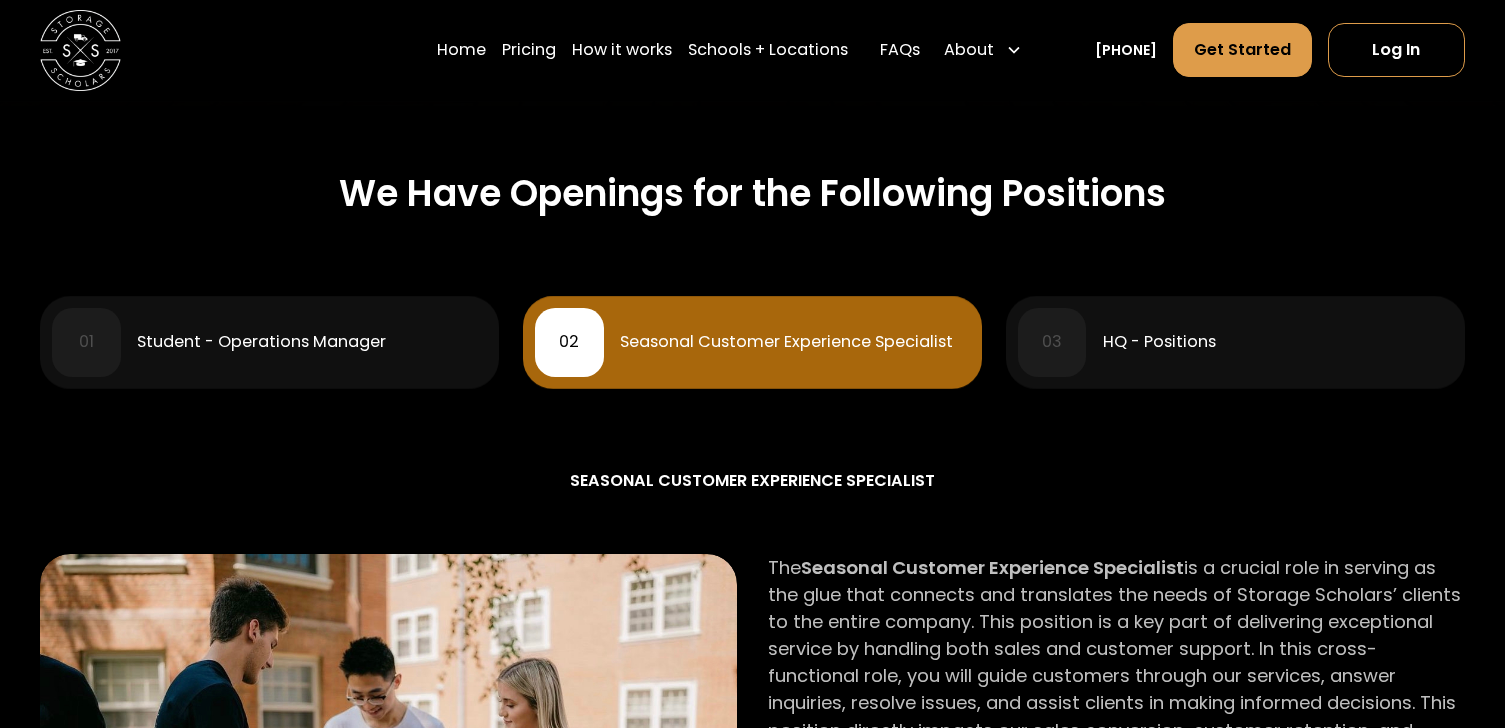 click on "03 HQ - Positions" at bounding box center (1235, 342) 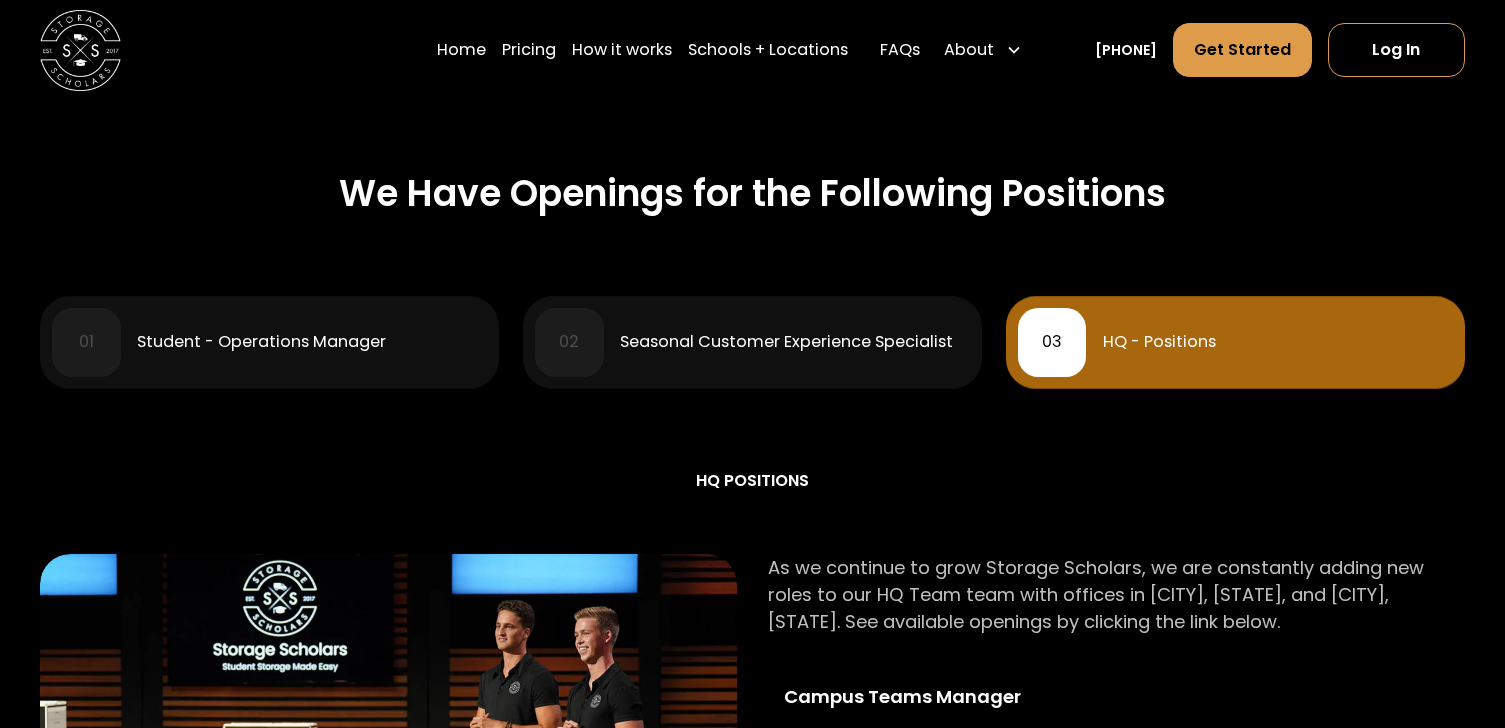 click on "Student - Operations Manager" at bounding box center [261, 342] 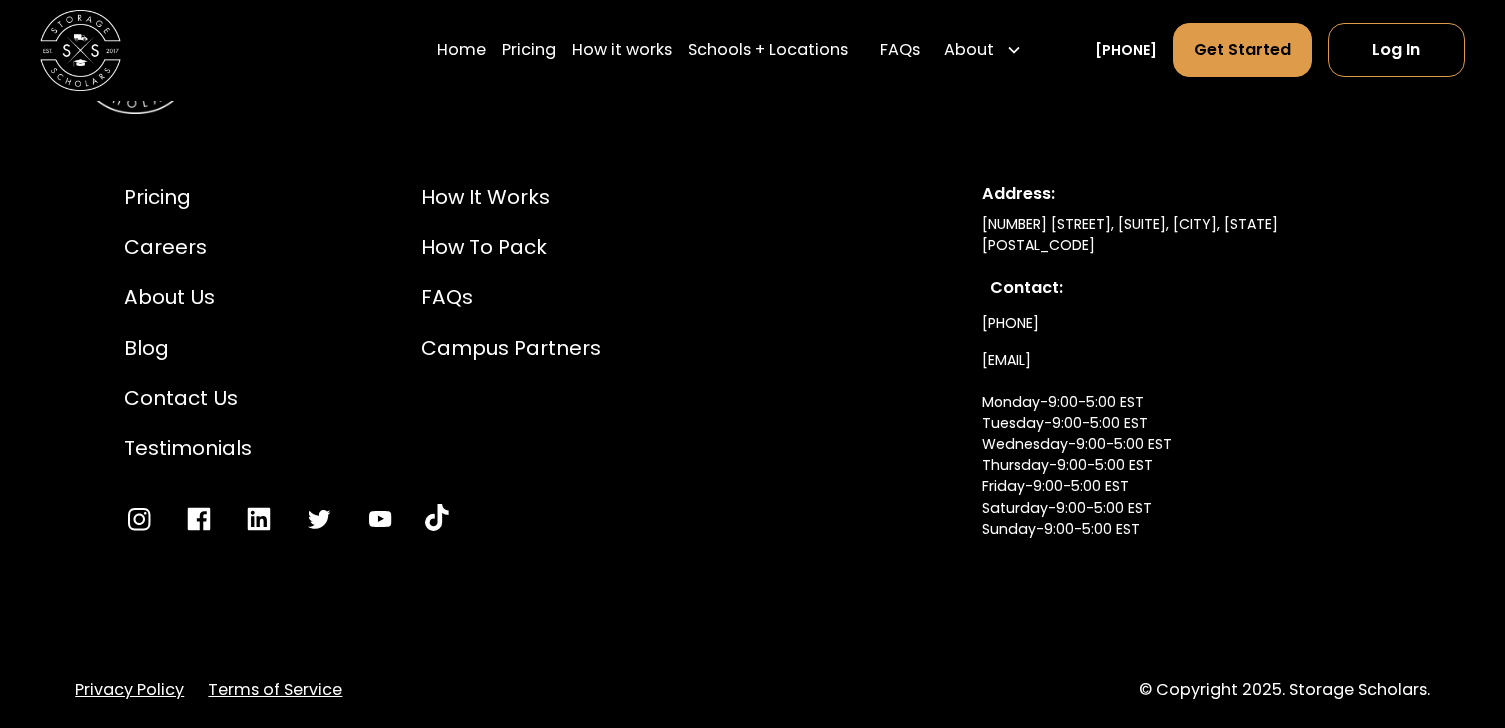 scroll, scrollTop: 4324, scrollLeft: 0, axis: vertical 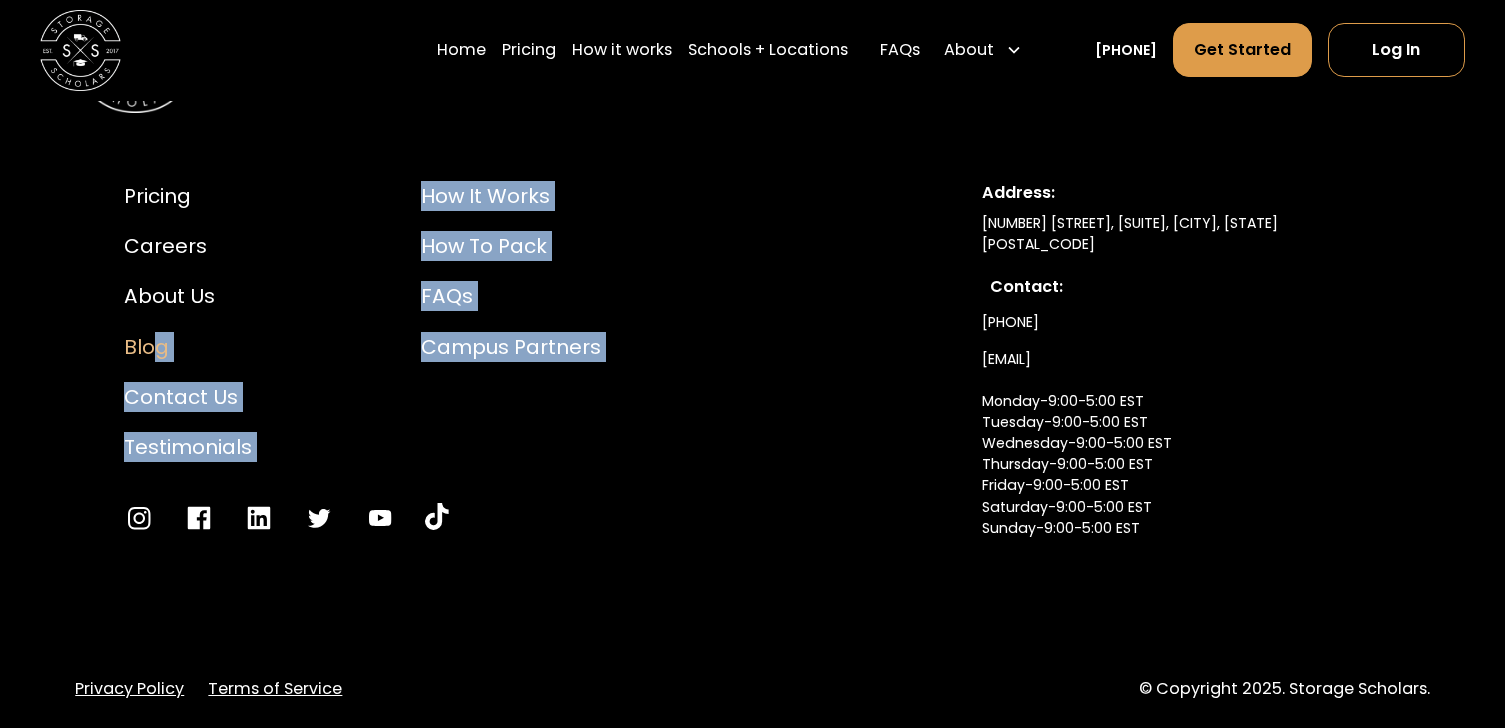 drag, startPoint x: 801, startPoint y: 568, endPoint x: 154, endPoint y: 349, distance: 683.05927 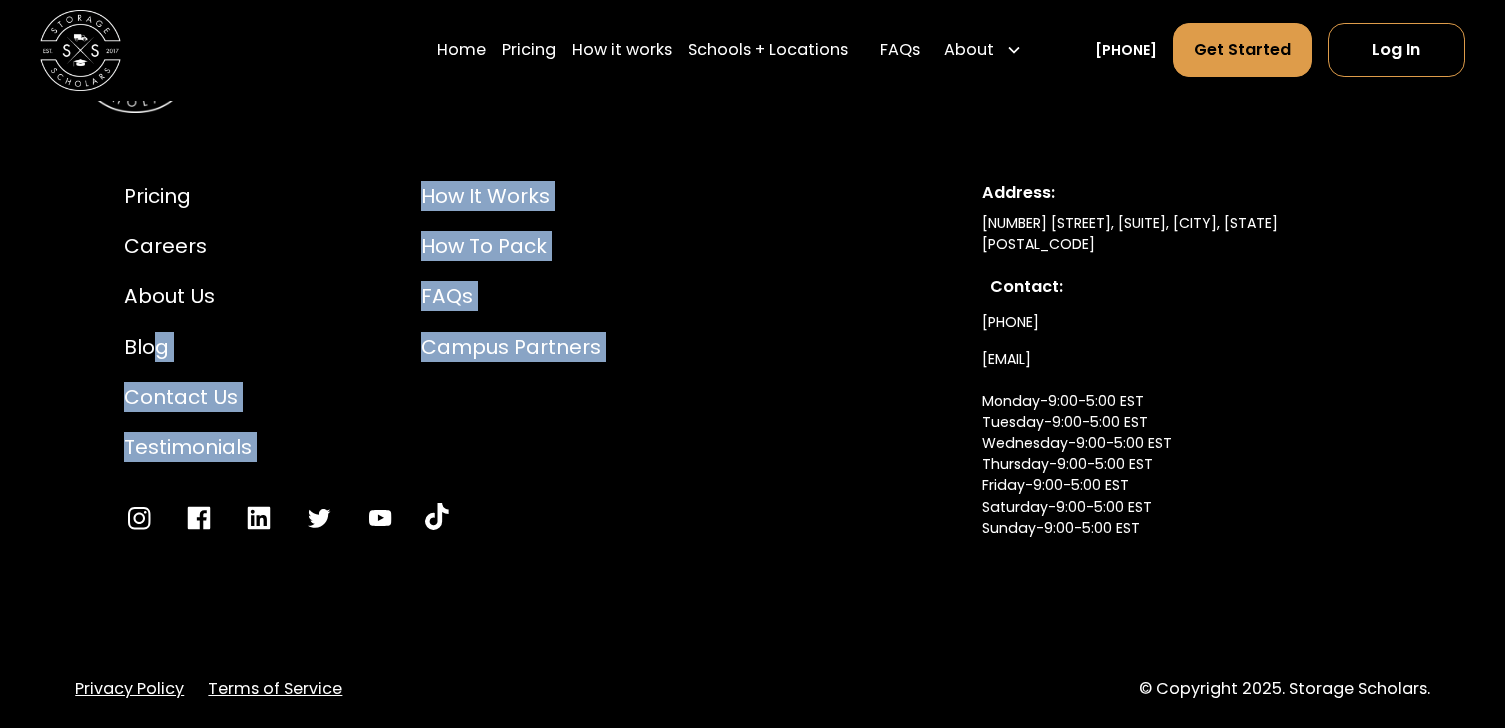 click on "Pricing Careers About Us Blog Contact Us Testimonials How it Works How to Pack FAQs Campus Partners
Address: 500 W 5th St, Suite 400, Winston Salem, NC 27101 Contact: (336) 815-0100 info@storagescholars.com Monday-9:00-5:00 EST Tuesday-9:00-5:00 EST Wednesday-9:00-5:00 EST Thursday-9:00-5:00 EST Friday-9:00-5:00 EST Saturday-9:00-5:00 EST Sunday-9:00-5:00 EST" at bounding box center (752, 389) 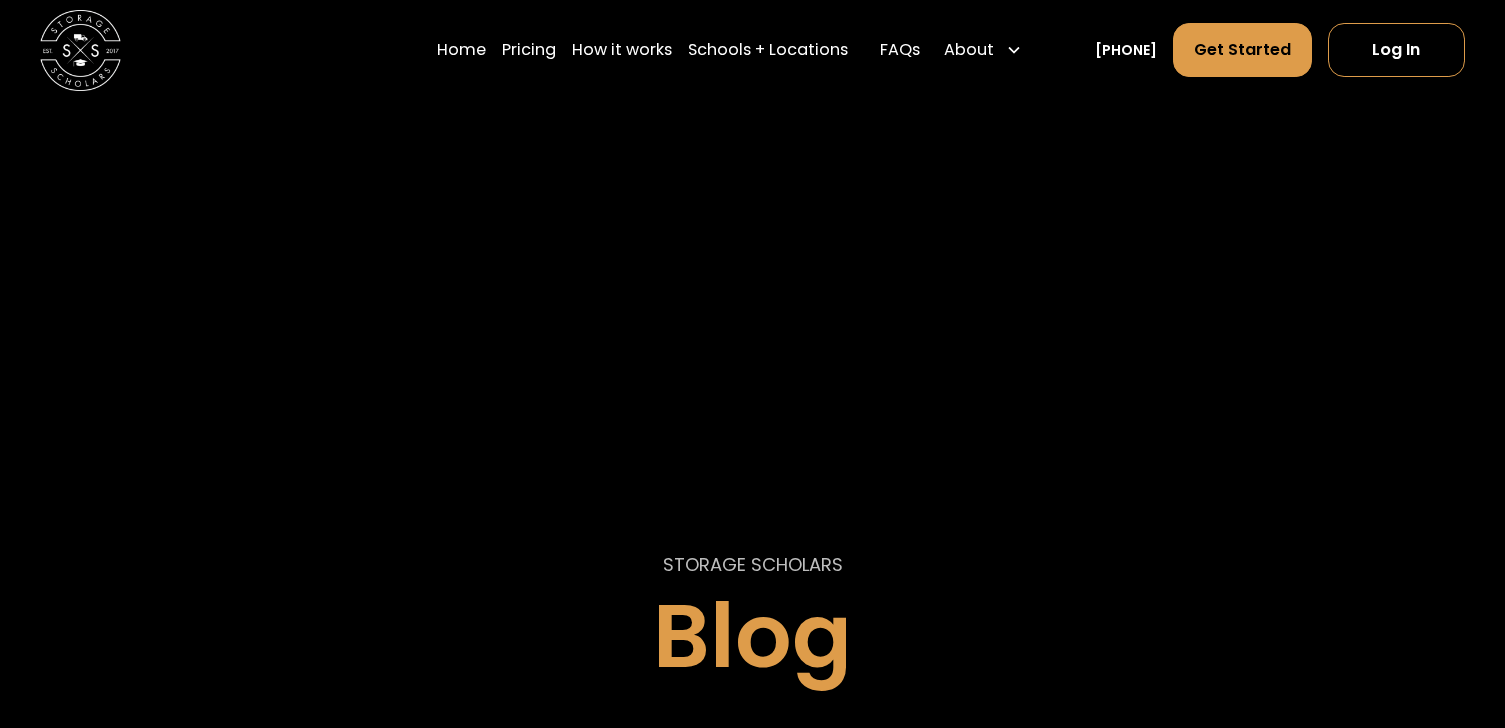 scroll, scrollTop: 0, scrollLeft: 0, axis: both 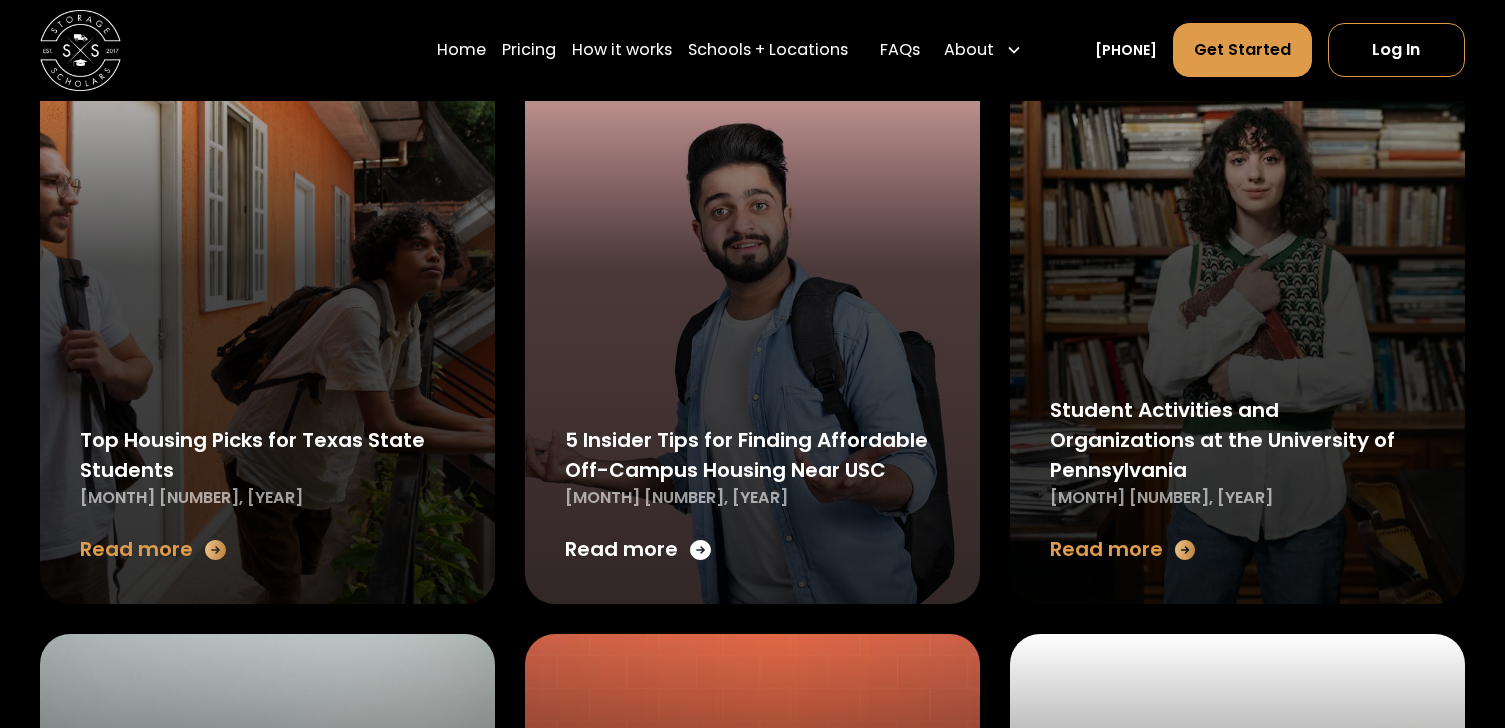 click at bounding box center [700, 550] 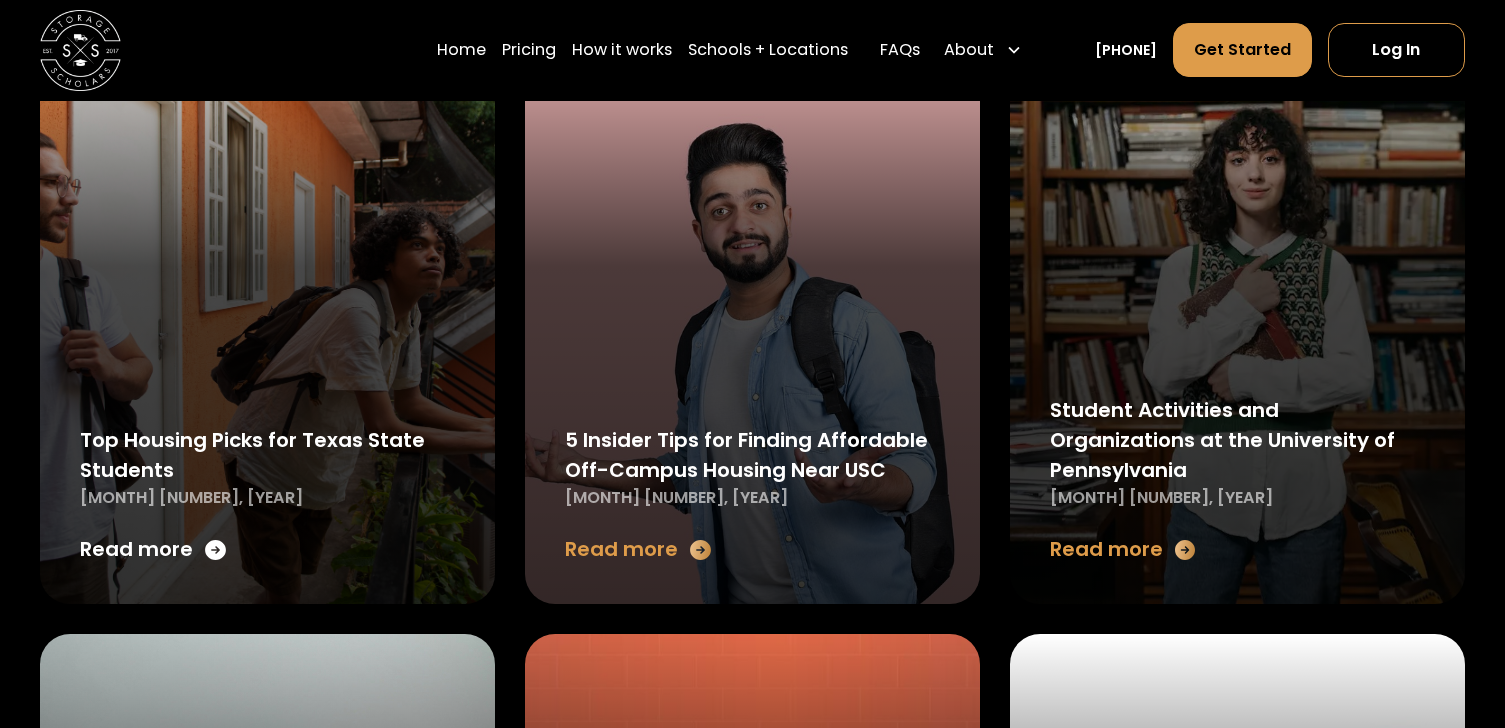 click on "Read more" at bounding box center (136, 549) 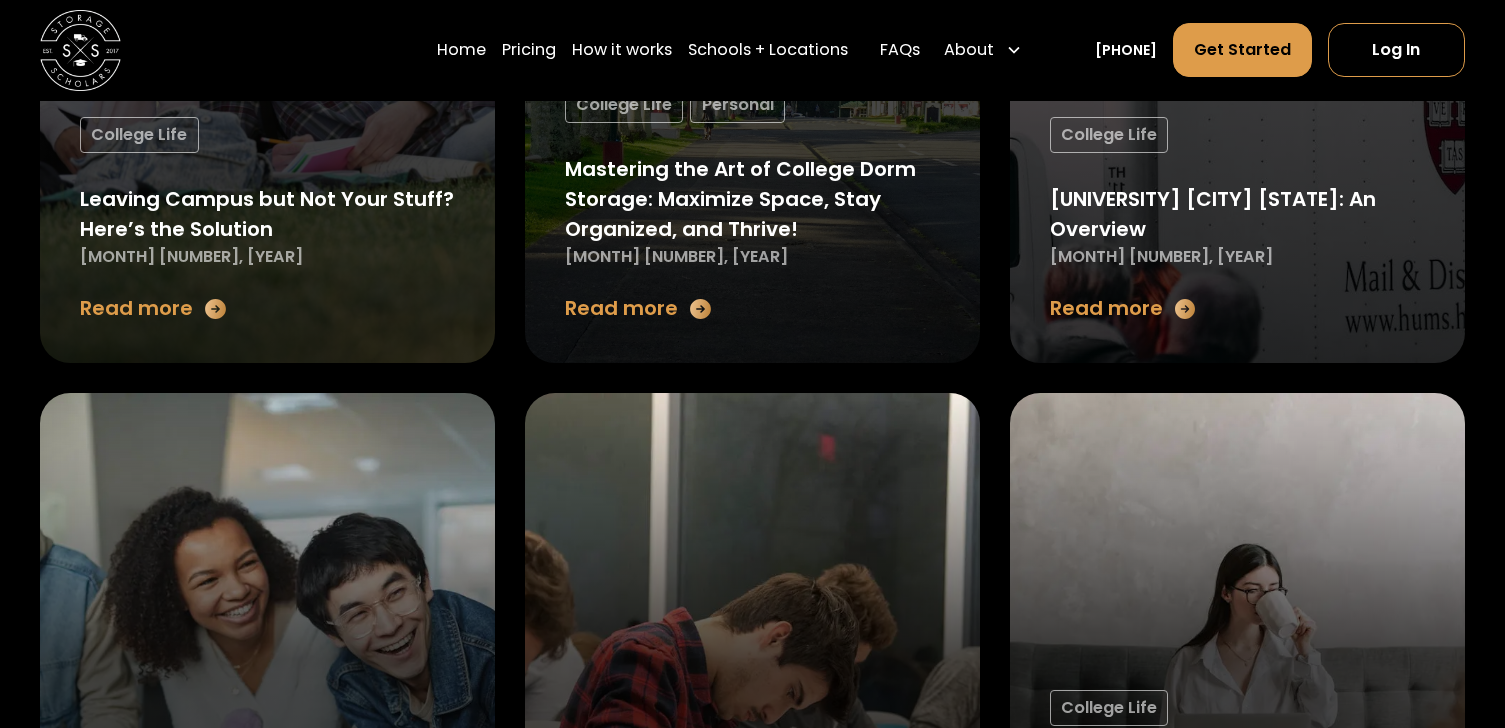 scroll, scrollTop: 2422, scrollLeft: 0, axis: vertical 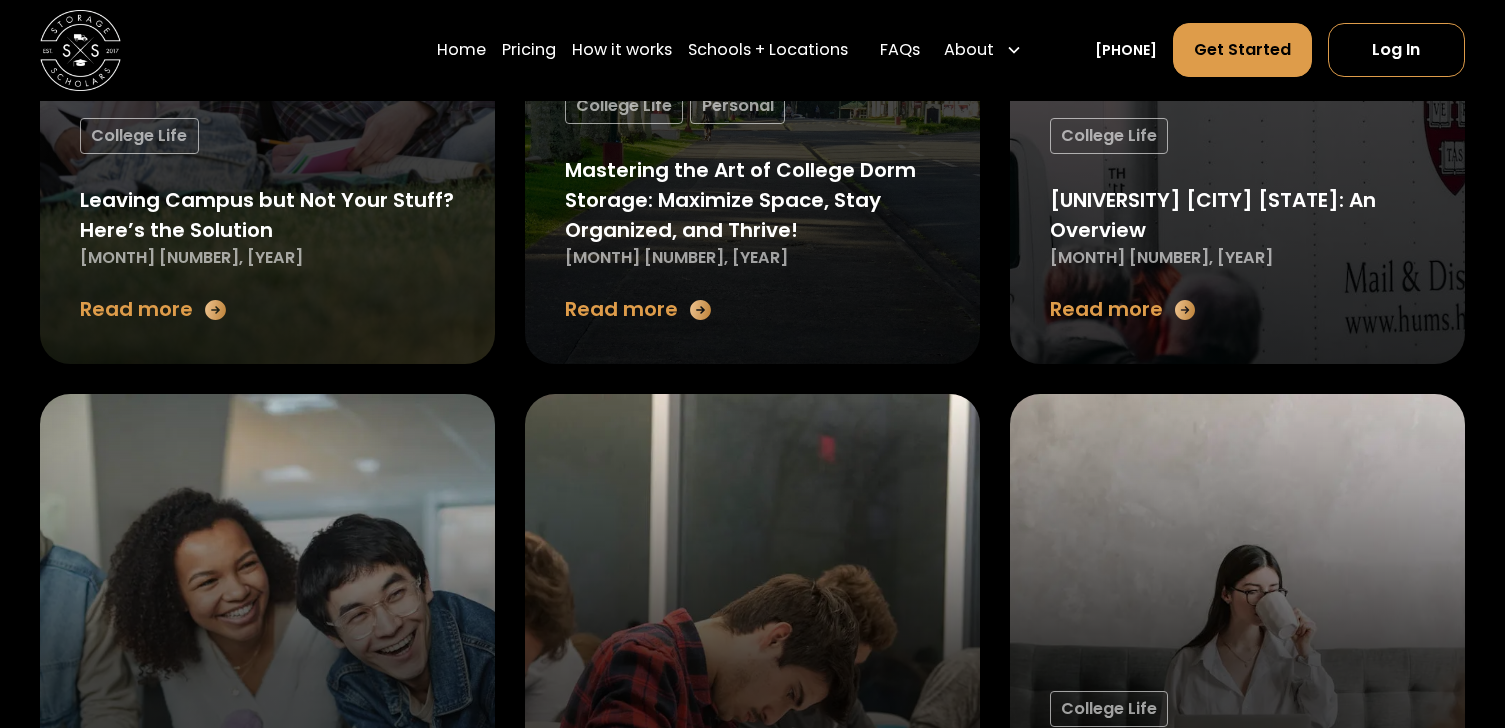 click on "College Life American University, Washington DC: An In-depth Guide July 8, 2025 Read more" at bounding box center (752, 695) 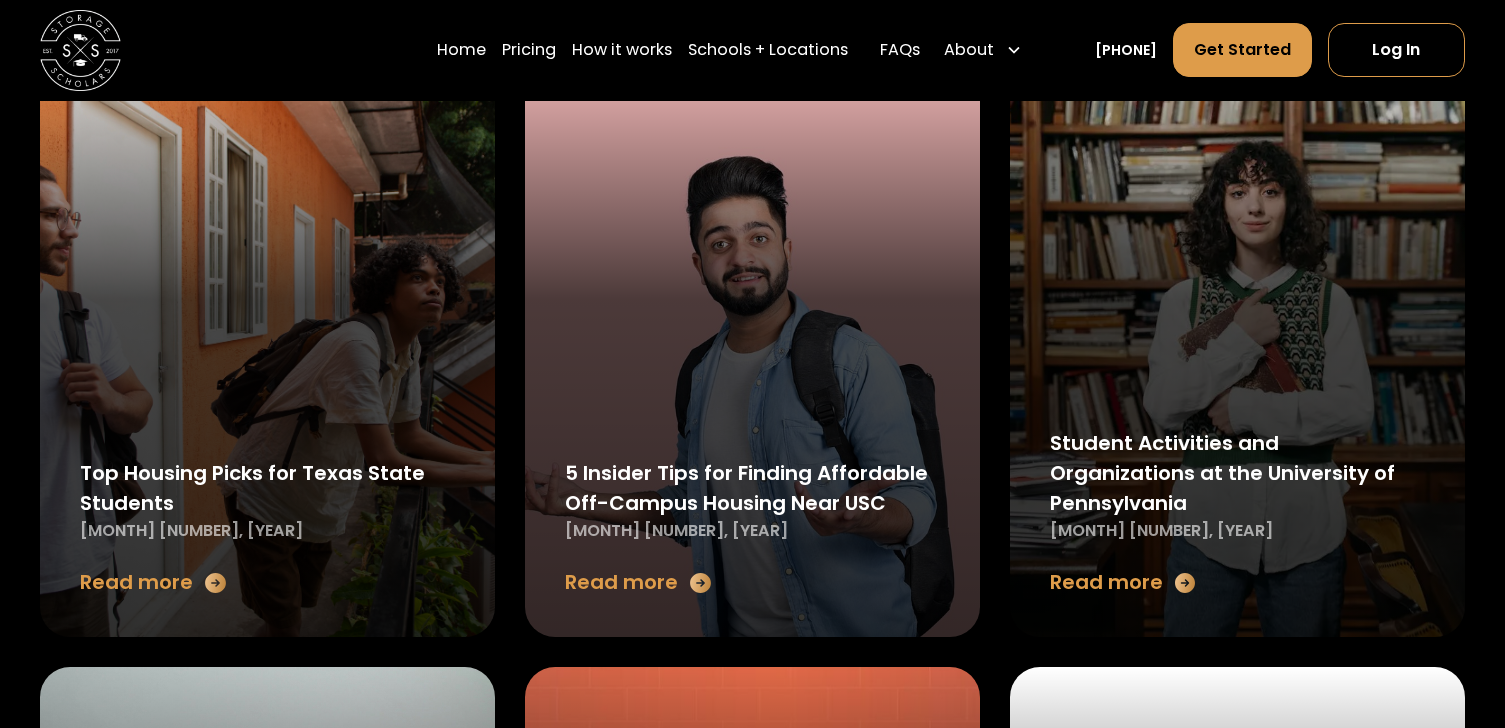 scroll, scrollTop: 0, scrollLeft: 0, axis: both 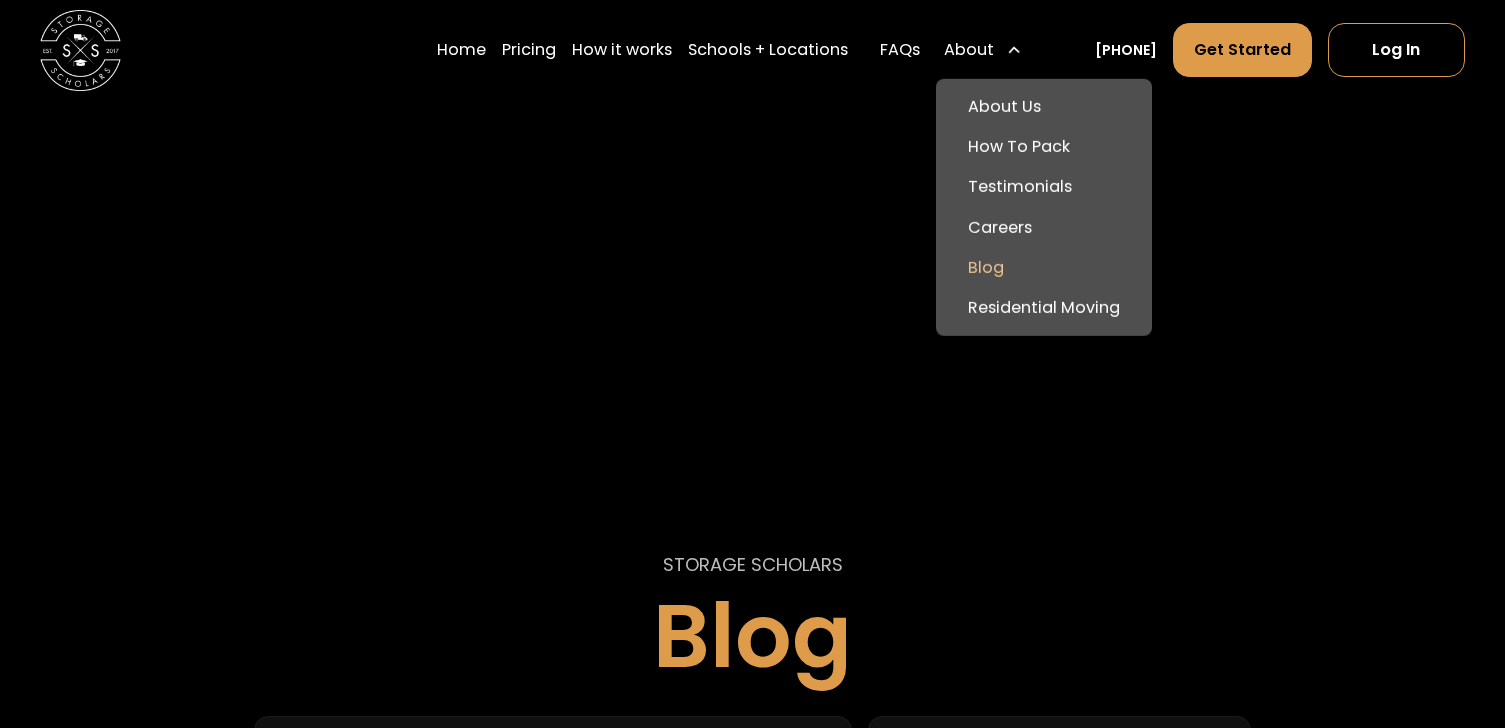 click on "About" at bounding box center [969, 50] 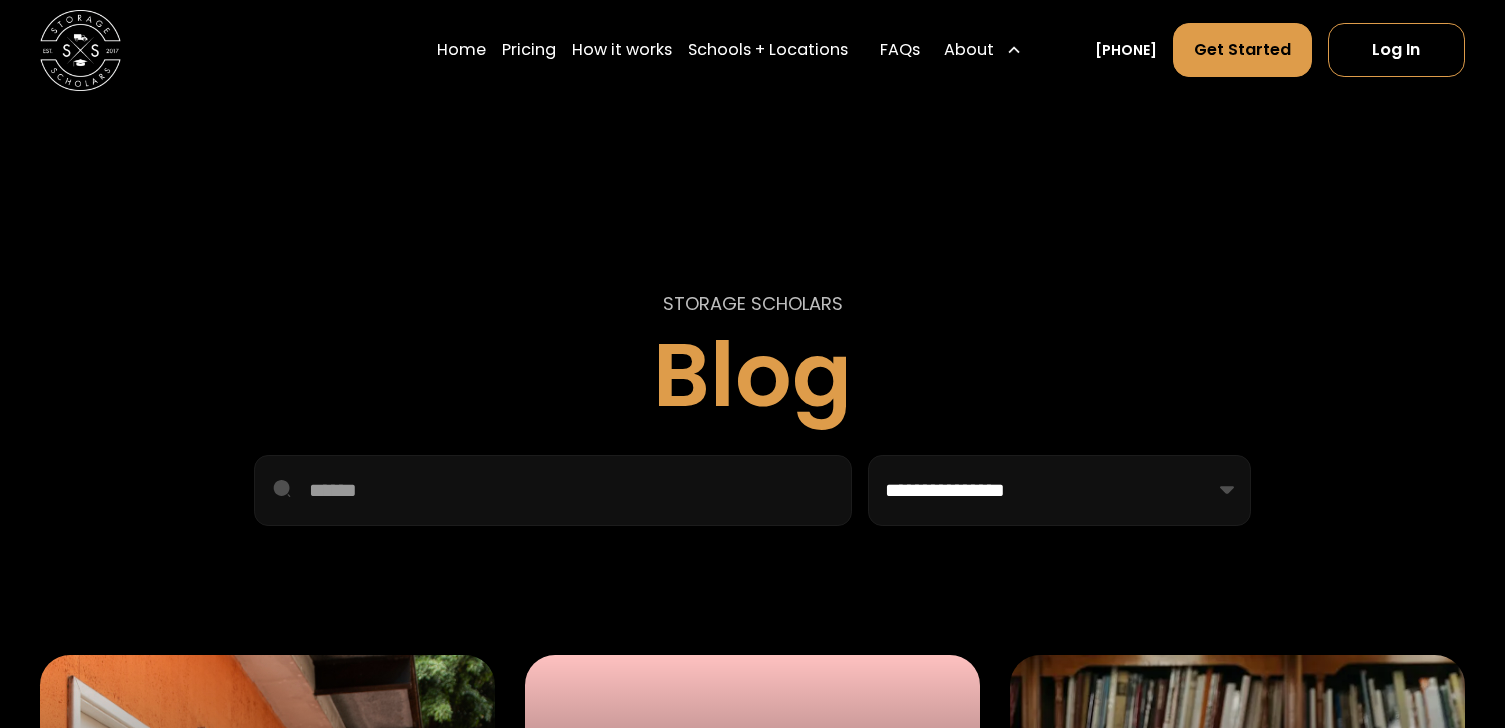 scroll, scrollTop: 267, scrollLeft: 0, axis: vertical 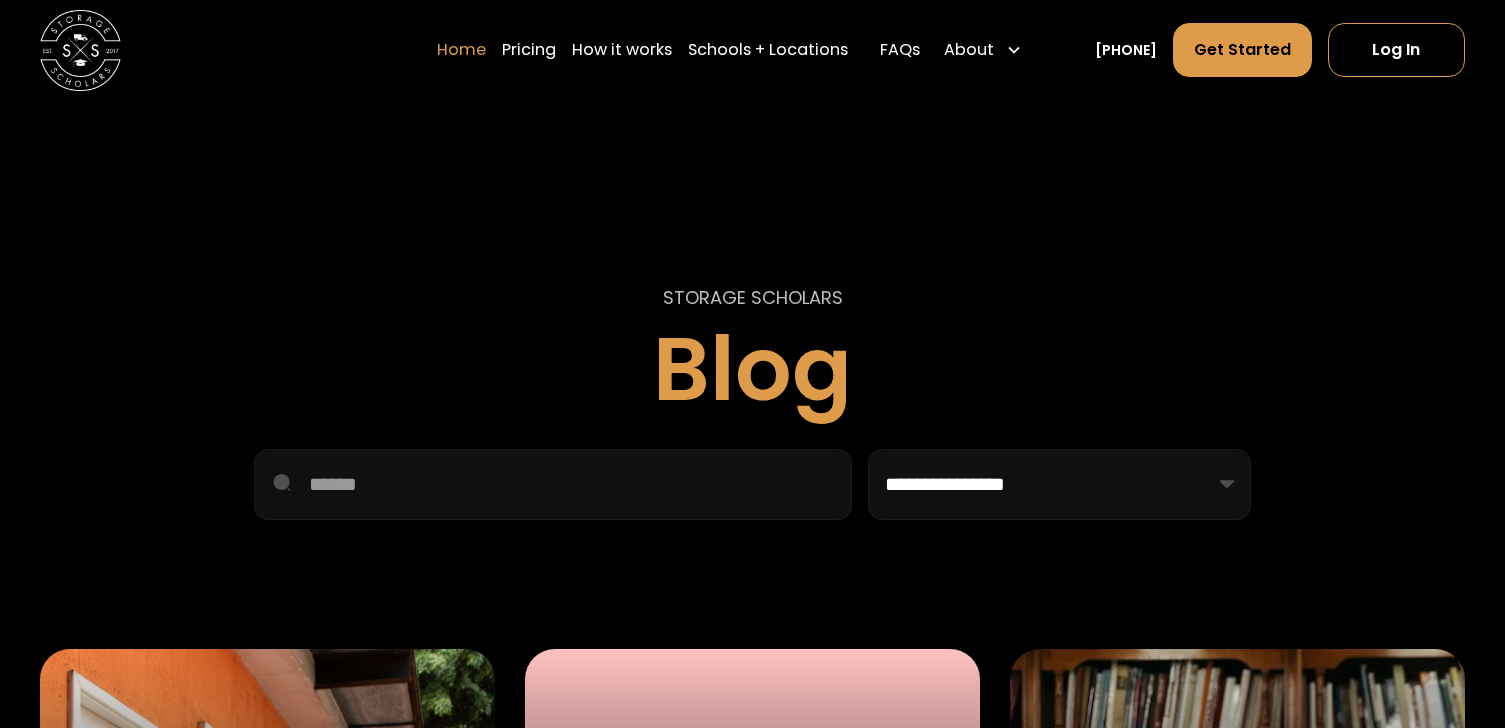 click on "Home" at bounding box center [461, 50] 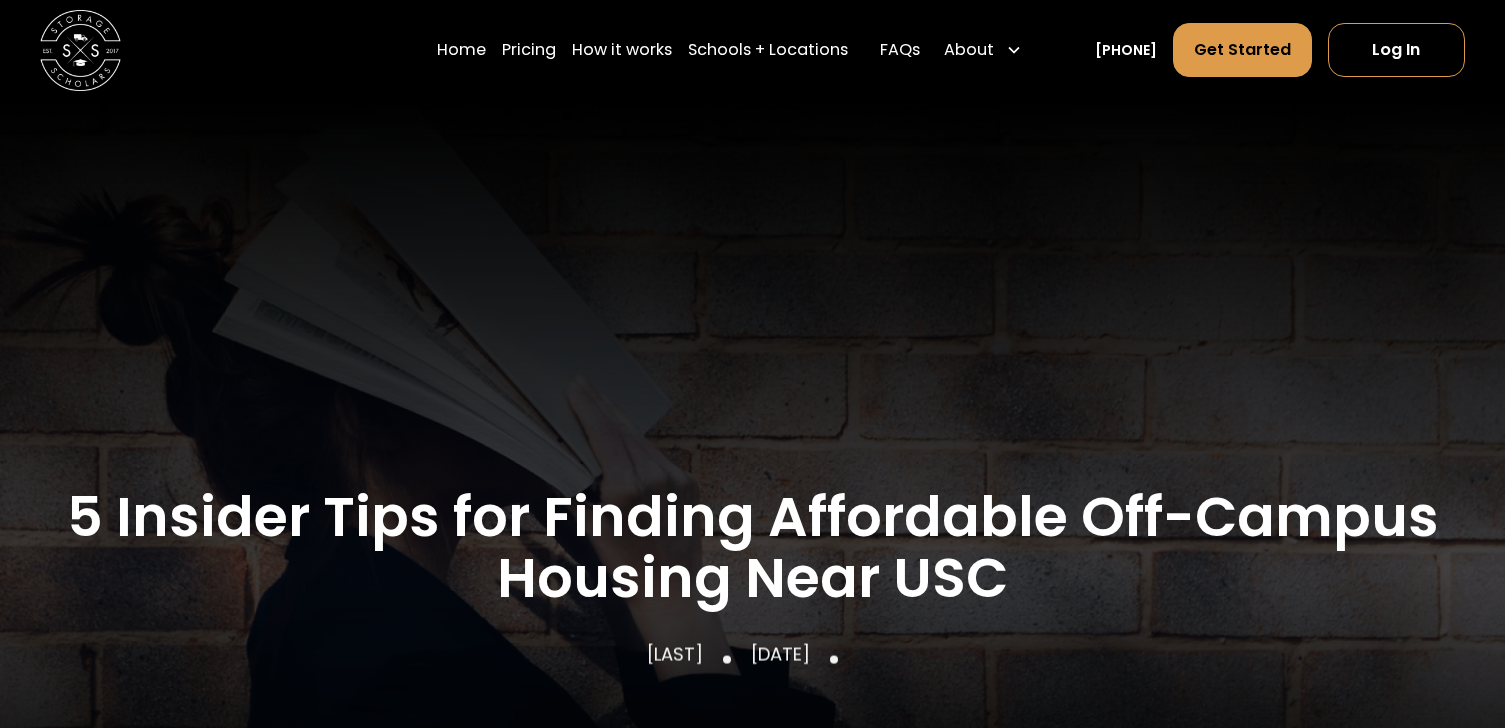 scroll, scrollTop: 511, scrollLeft: 0, axis: vertical 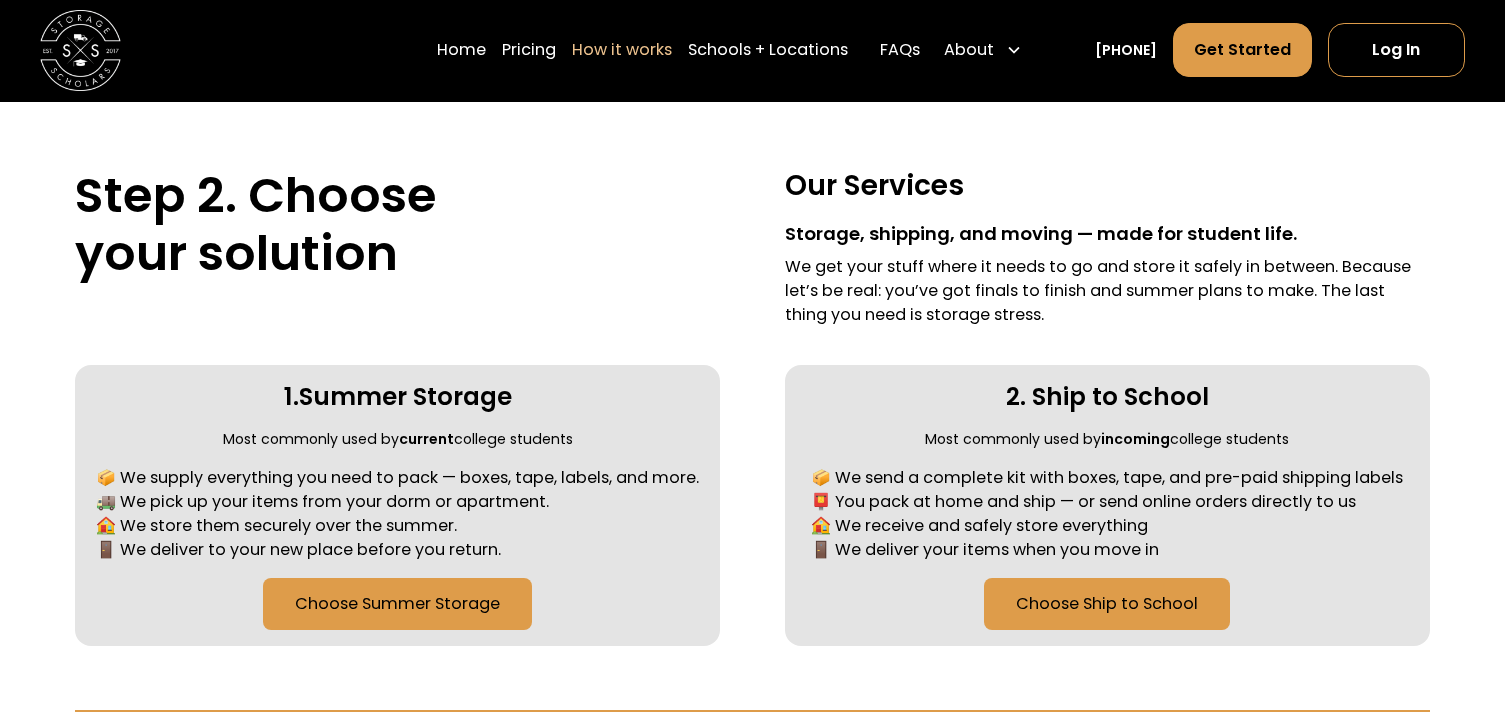 click on "Summer Storage" at bounding box center [405, 396] 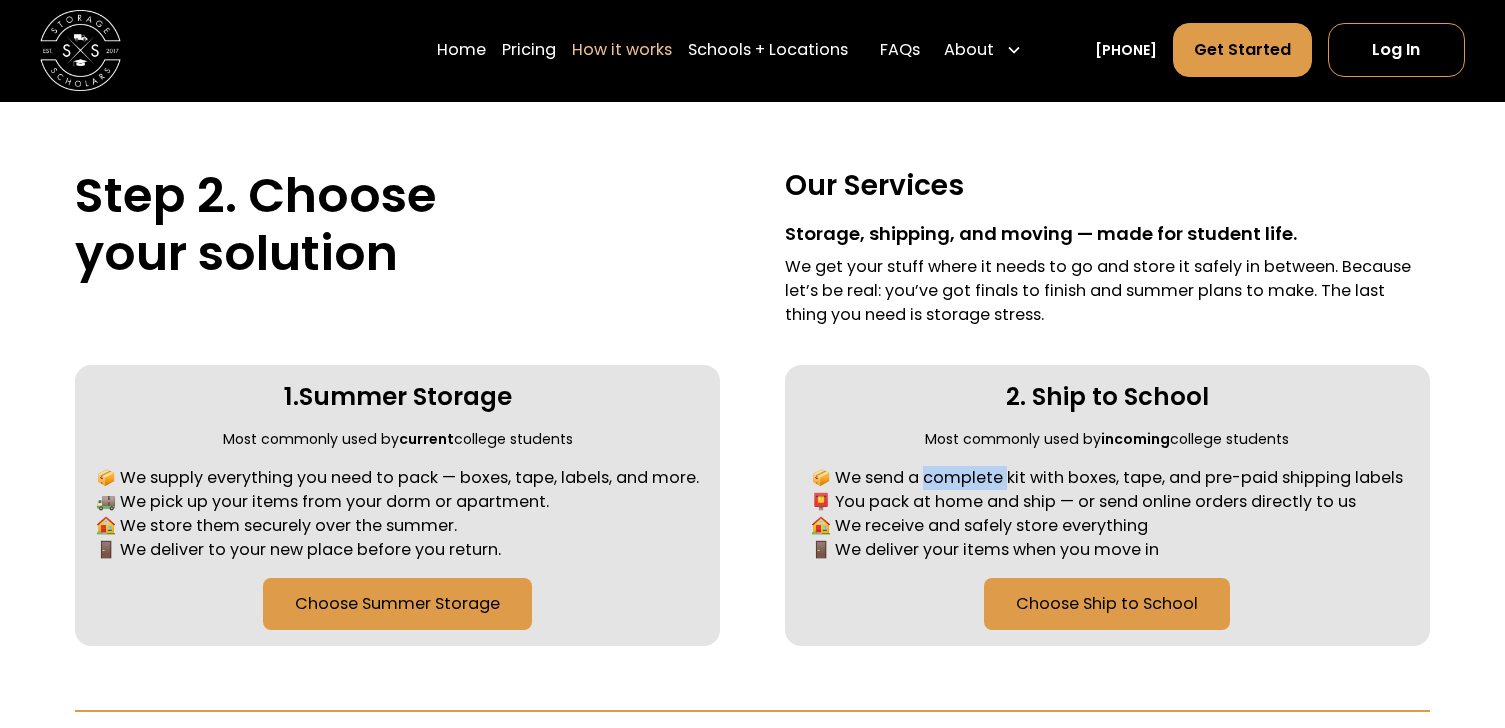 click on "📦 We send a complete kit with boxes, tape, and pre-paid shipping labels 📮 You pack at home and ship — or send online orders directly to us 🏠 We receive and safely store everything 🚪 We deliver your items when you move in" at bounding box center (1107, 514) 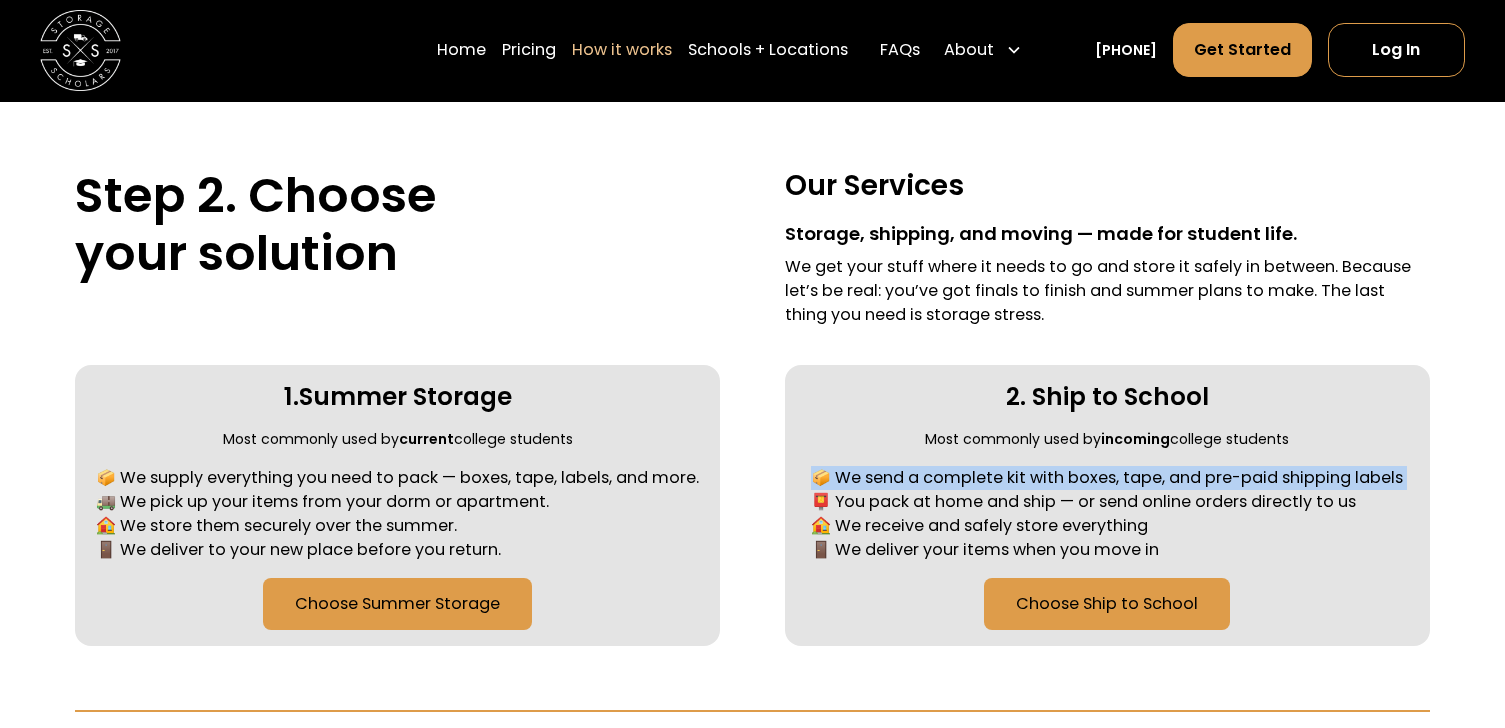 click on "📦 We send a complete kit with boxes, tape, and pre-paid shipping labels 📮 You pack at home and ship — or send online orders directly to us 🏠 We receive and safely store everything 🚪 We deliver your items when you move in" at bounding box center [1107, 514] 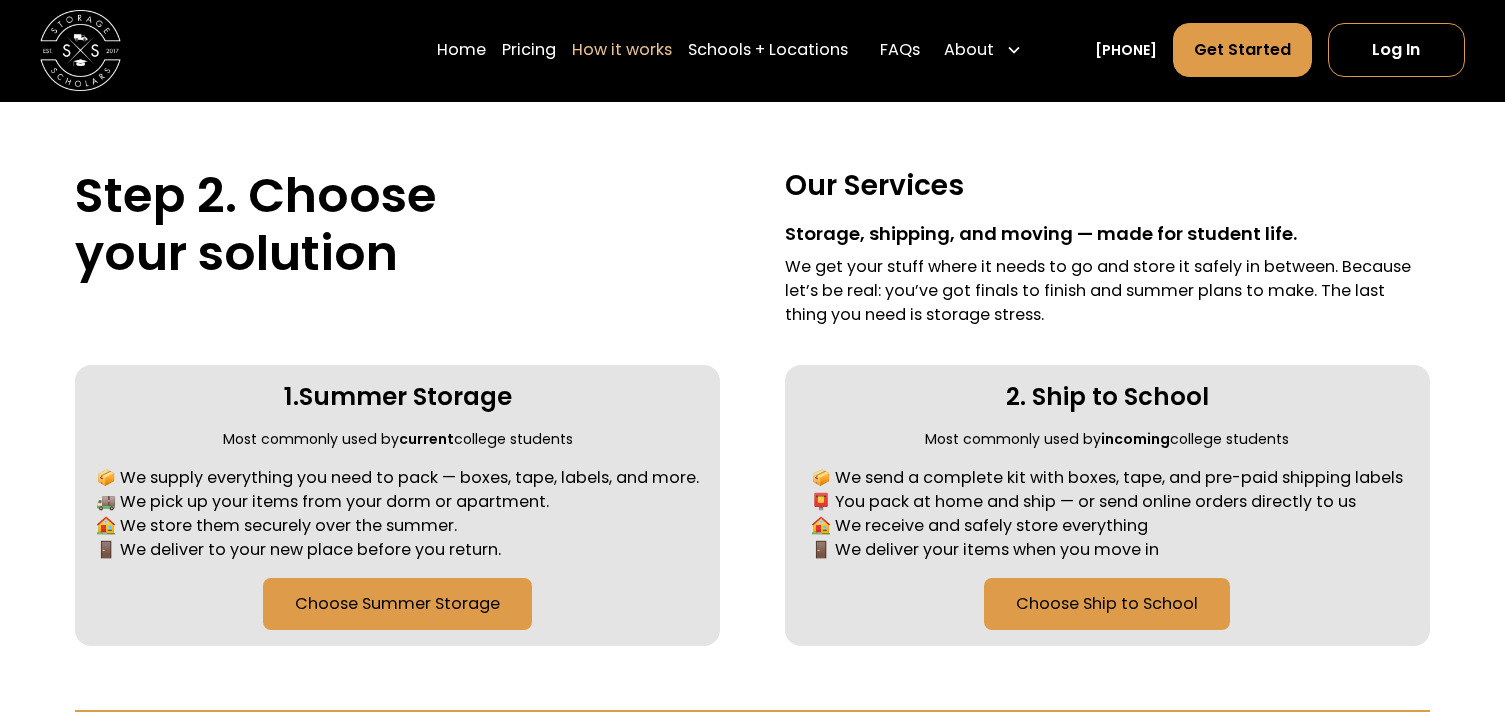 click on "📦 We send a complete kit with boxes, tape, and pre-paid shipping labels 📮 You pack at home and ship — or send online orders directly to us 🏠 We receive and safely store everything 🚪 We deliver your items when you move in" at bounding box center (1107, 514) 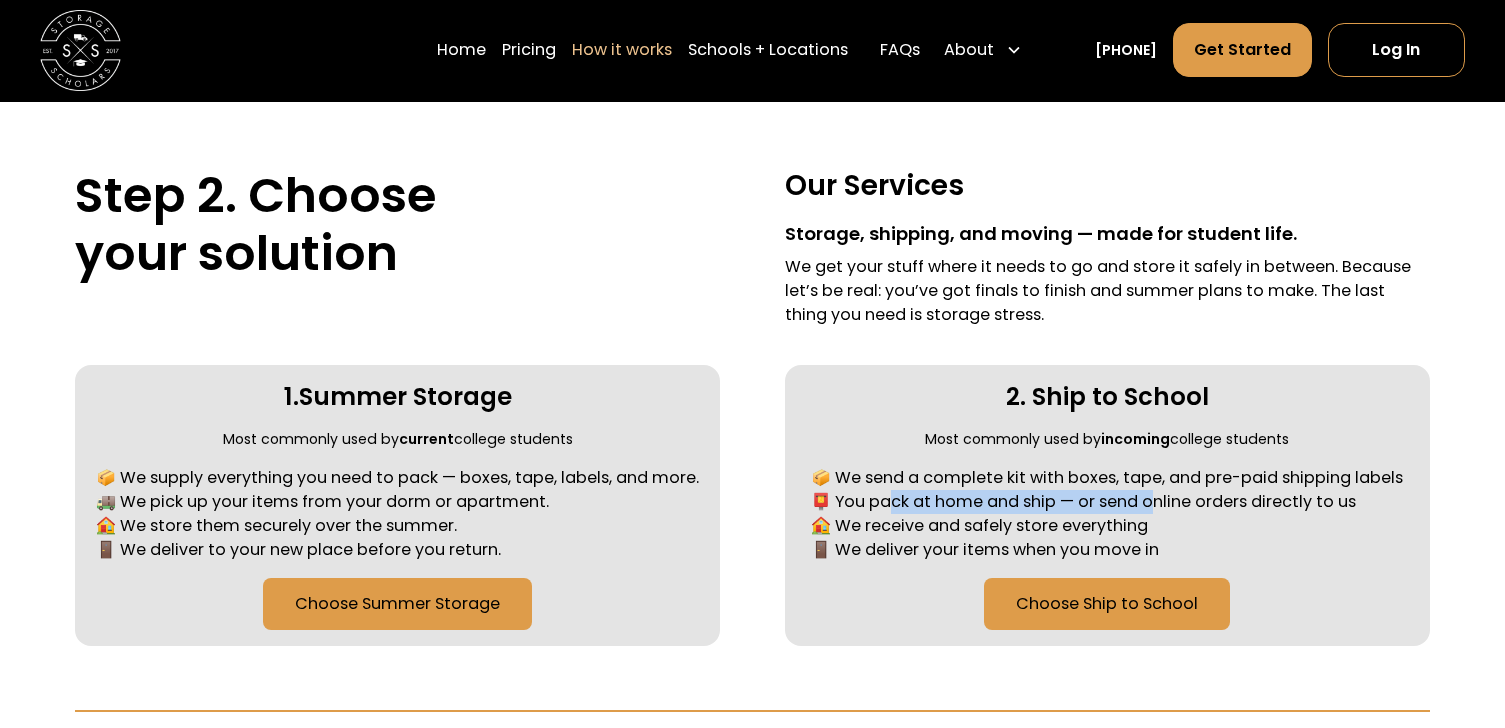 drag, startPoint x: 1155, startPoint y: 503, endPoint x: 898, endPoint y: 510, distance: 257.0953 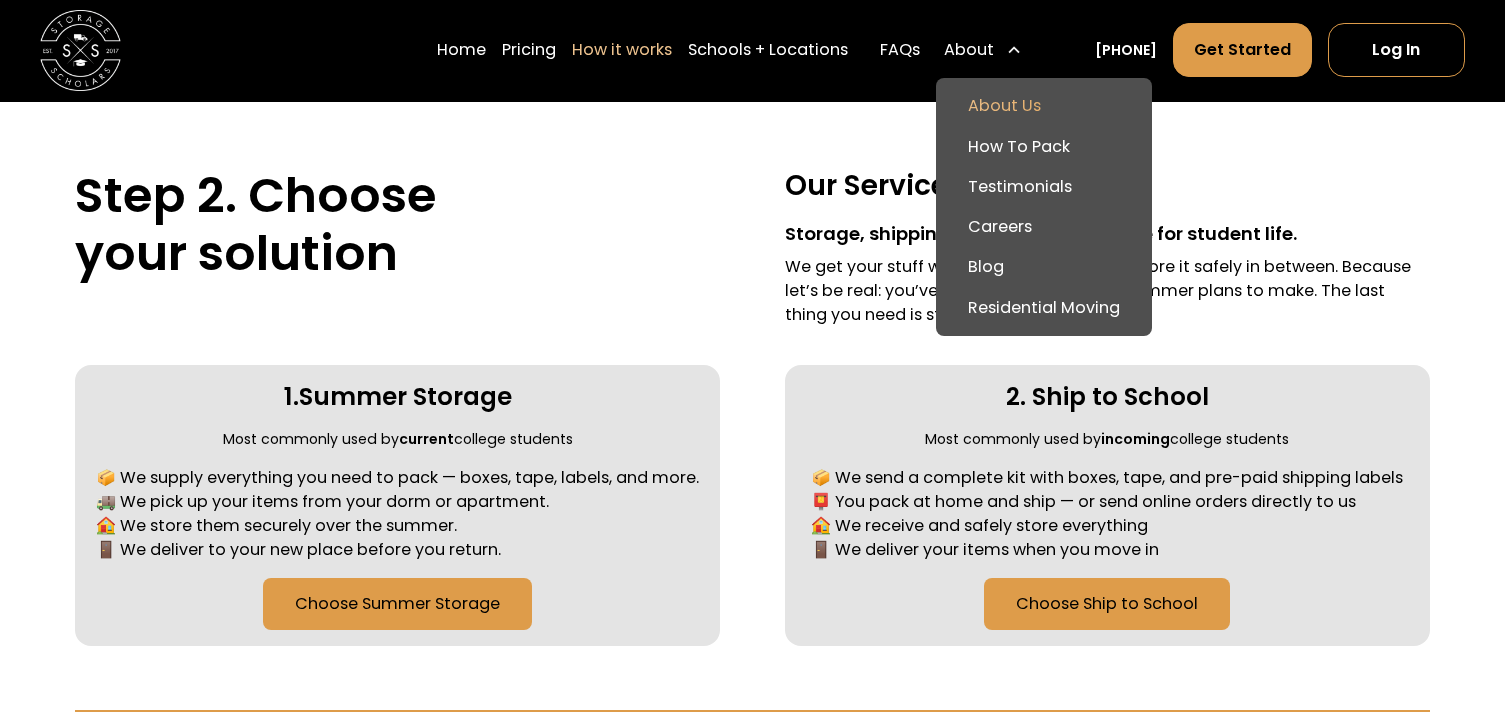 click on "About Us" at bounding box center (1044, 106) 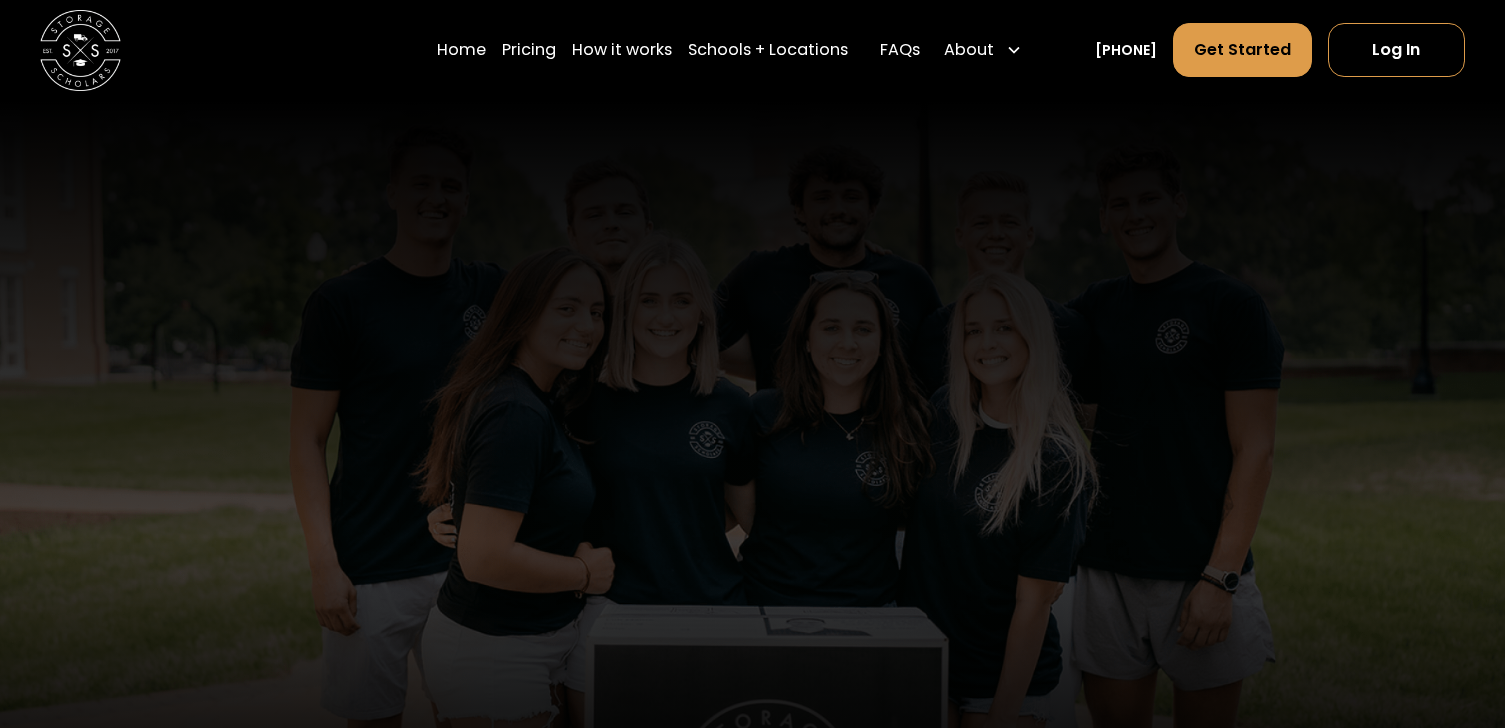 scroll, scrollTop: 0, scrollLeft: 0, axis: both 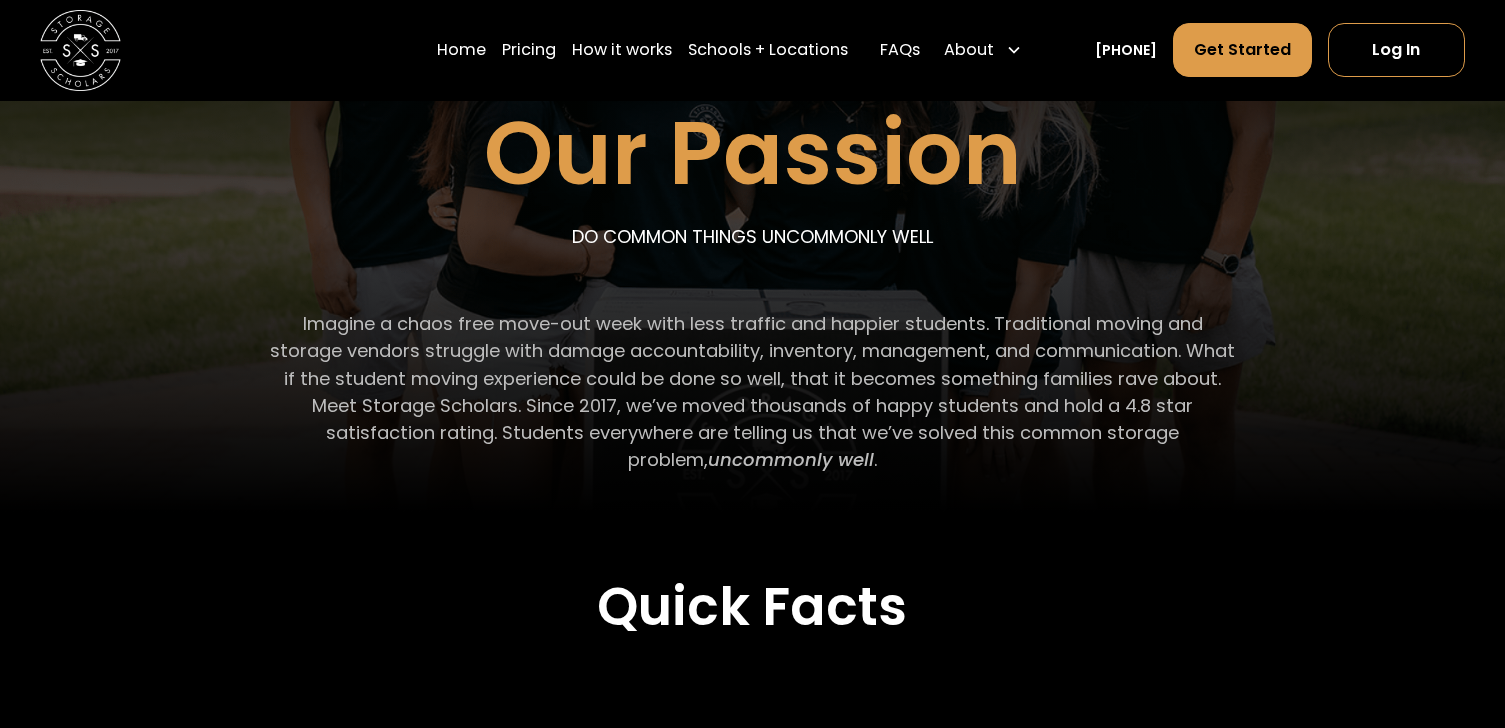 click on "Our Passion DO COMMON THINGS UNCOMMONLY WELL Imagine a chaos free move-out week with less traffic and happier students. Traditional moving and storage vendors struggle with damage accountability, inventory, management, and communication. What if the student moving experience could be done so well, that it becomes something families rave about. Meet Storage Scholars. Since 2017, we’ve moved thousands of happy students and hold a 4.8 star satisfaction rating. Students everywhere are telling us that we’ve solved this common storage problem,  uncommonly well ." at bounding box center (752, 166) 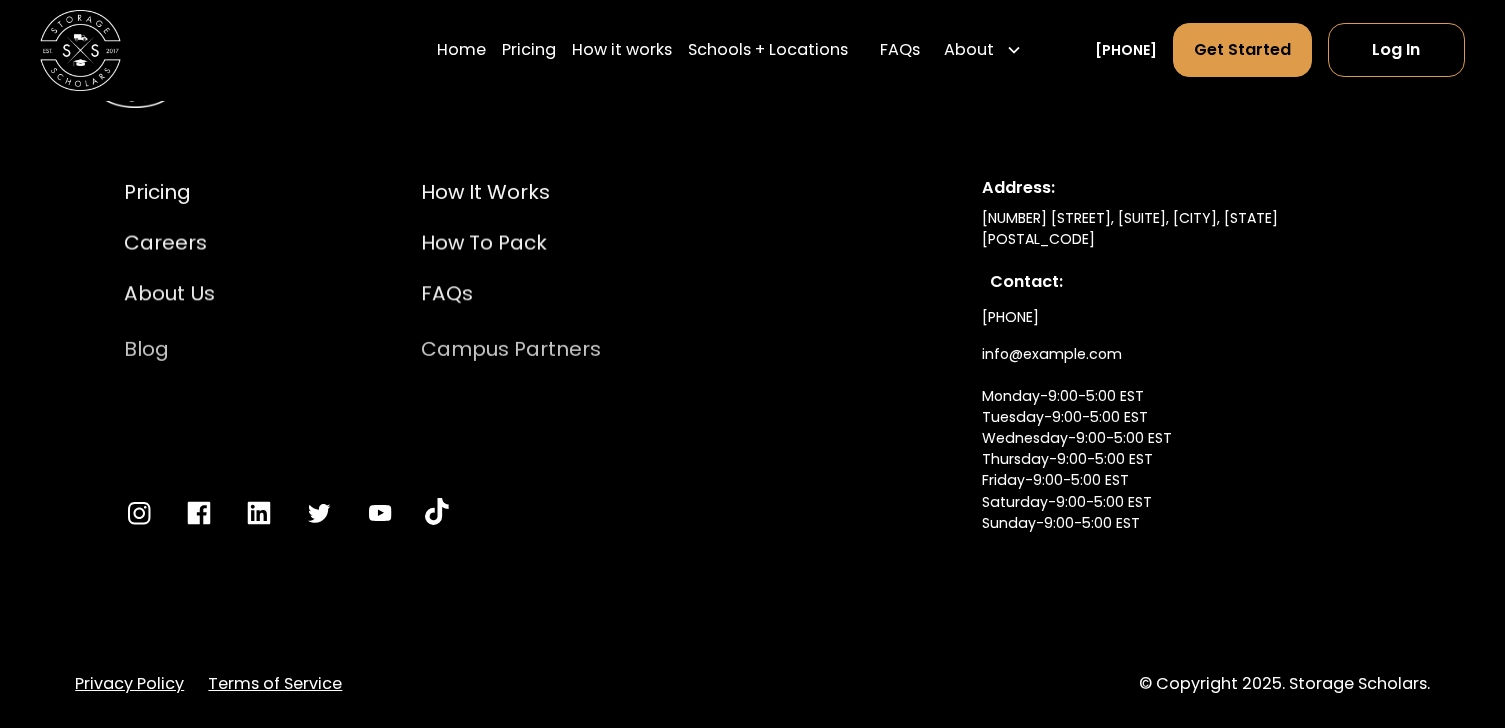 scroll, scrollTop: 10868, scrollLeft: 0, axis: vertical 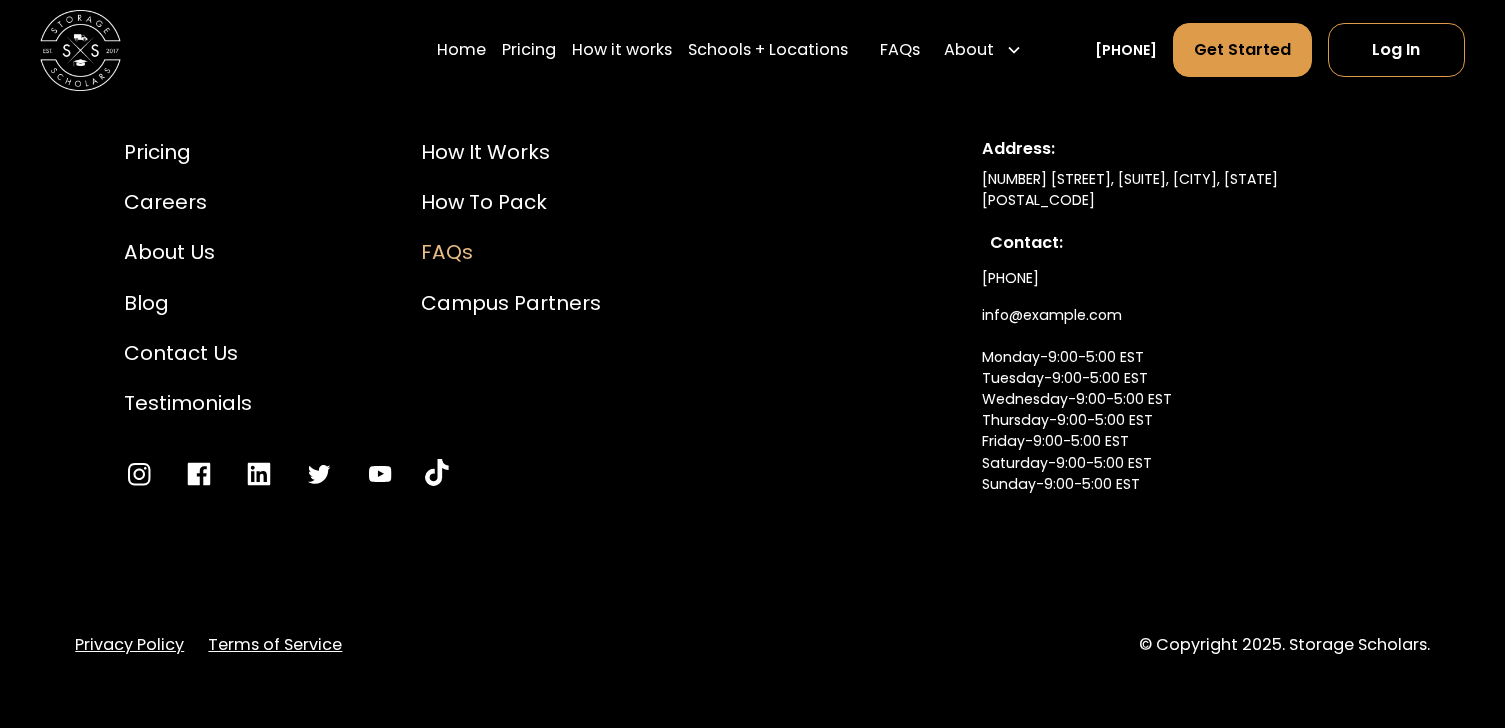 click on "FAQs" at bounding box center (511, 252) 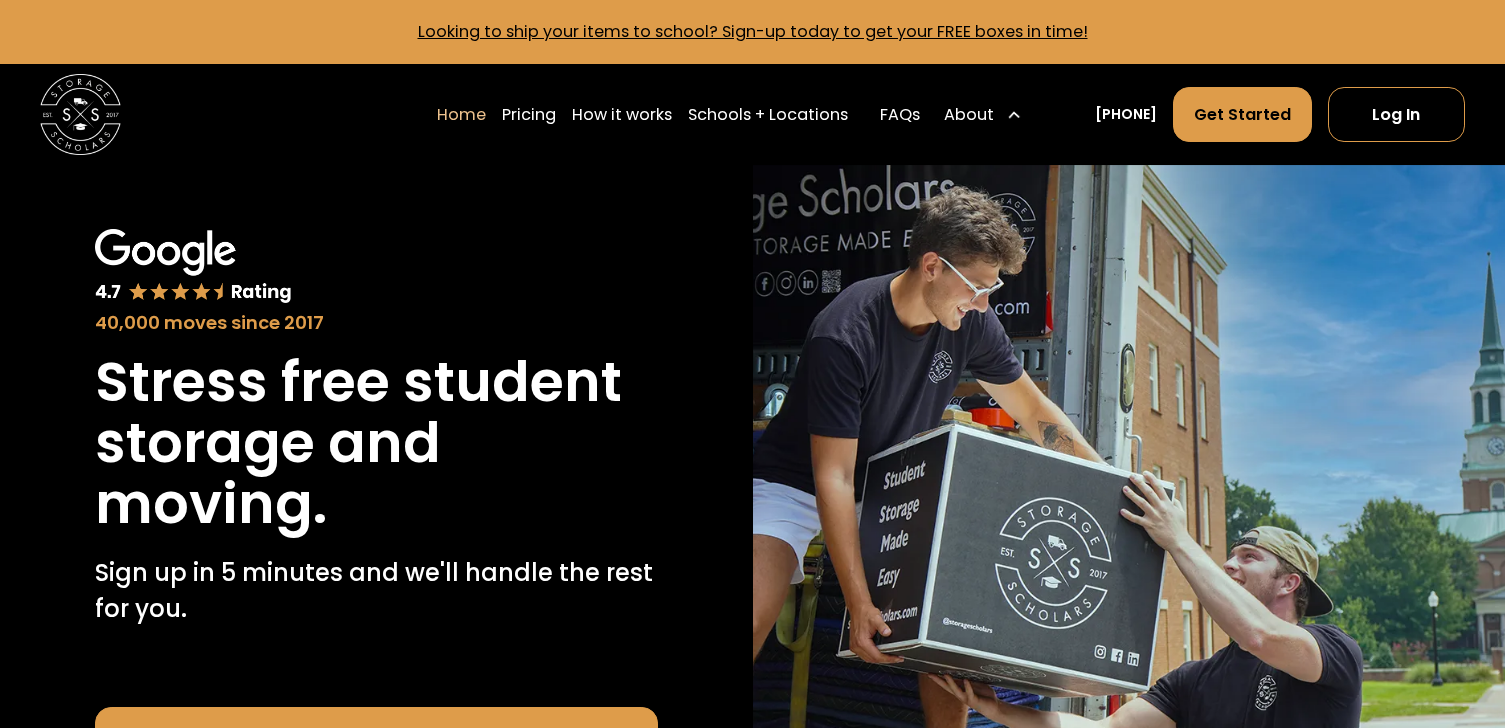 scroll, scrollTop: 0, scrollLeft: 0, axis: both 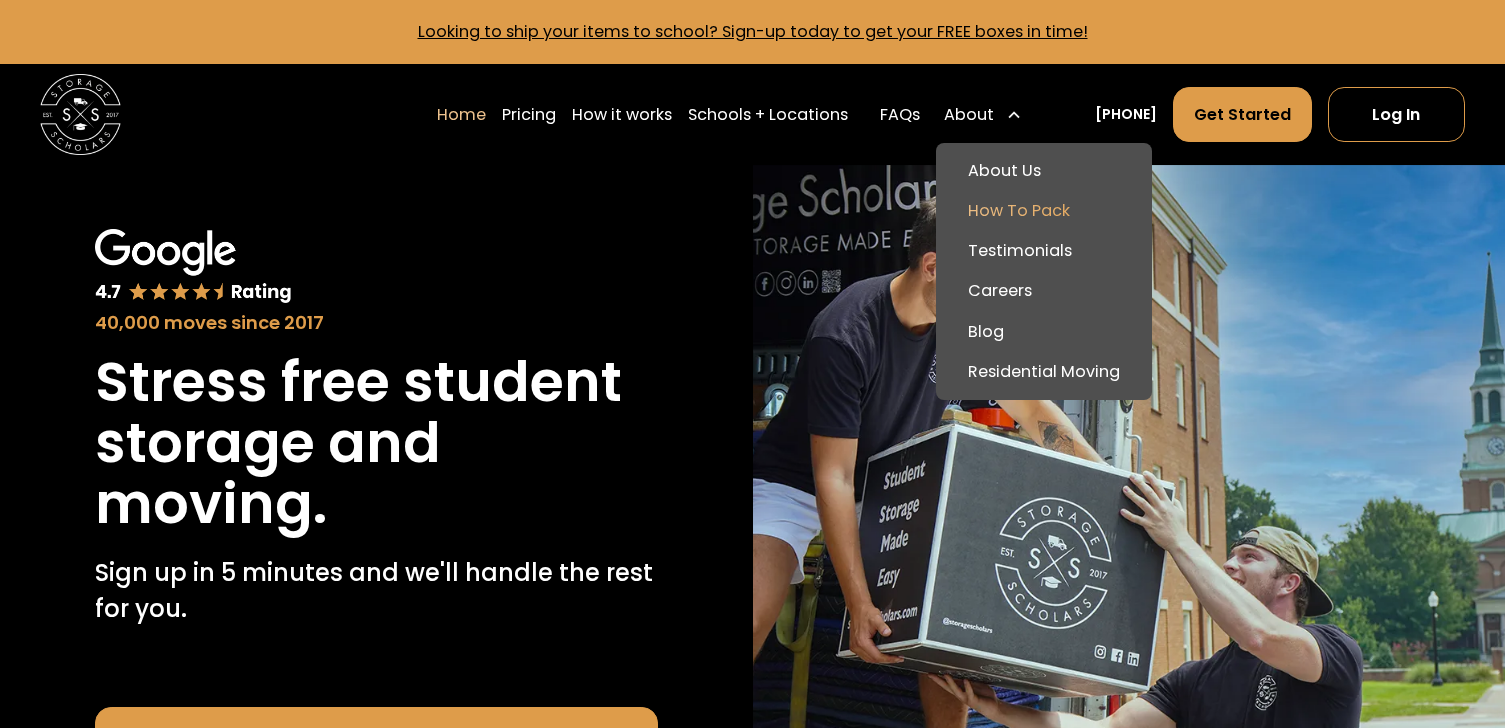 click on "How To Pack" at bounding box center [1044, 211] 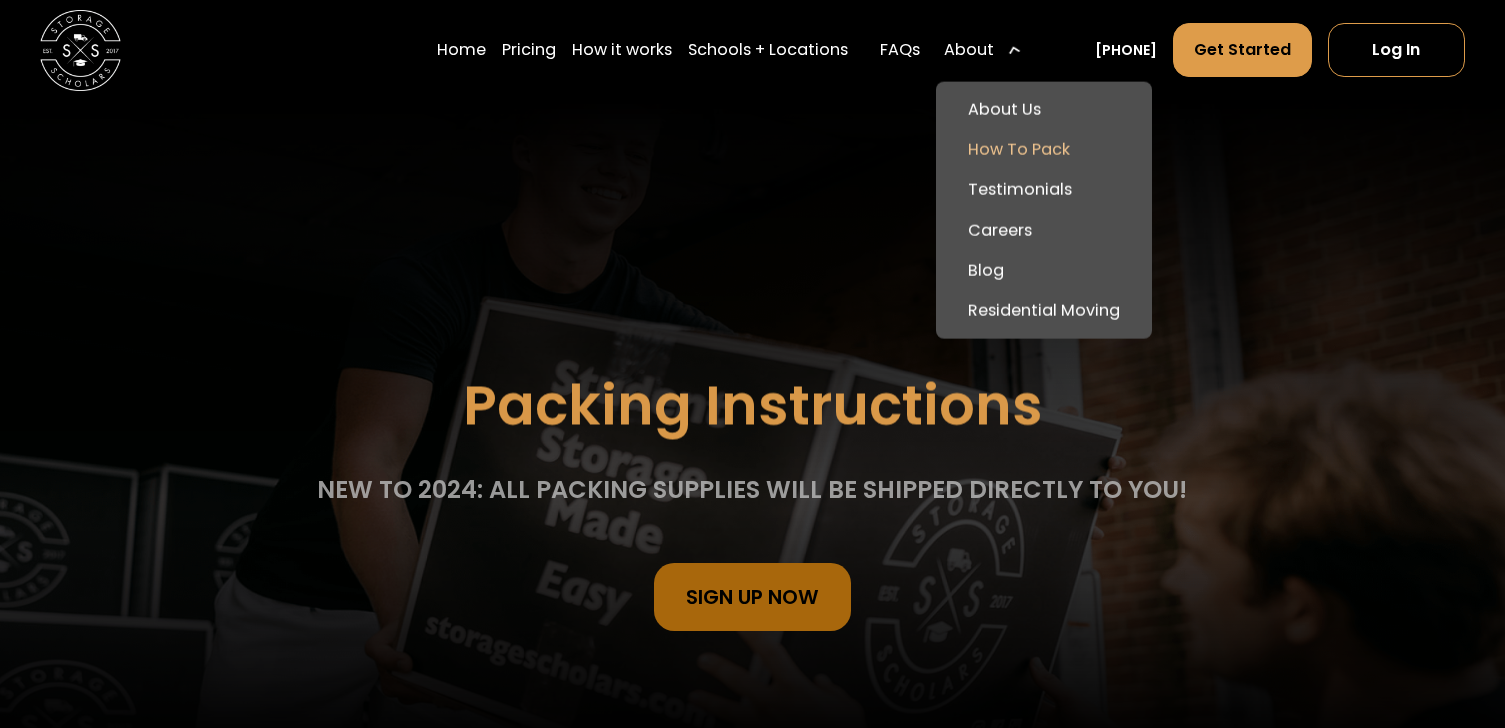 scroll, scrollTop: 0, scrollLeft: 0, axis: both 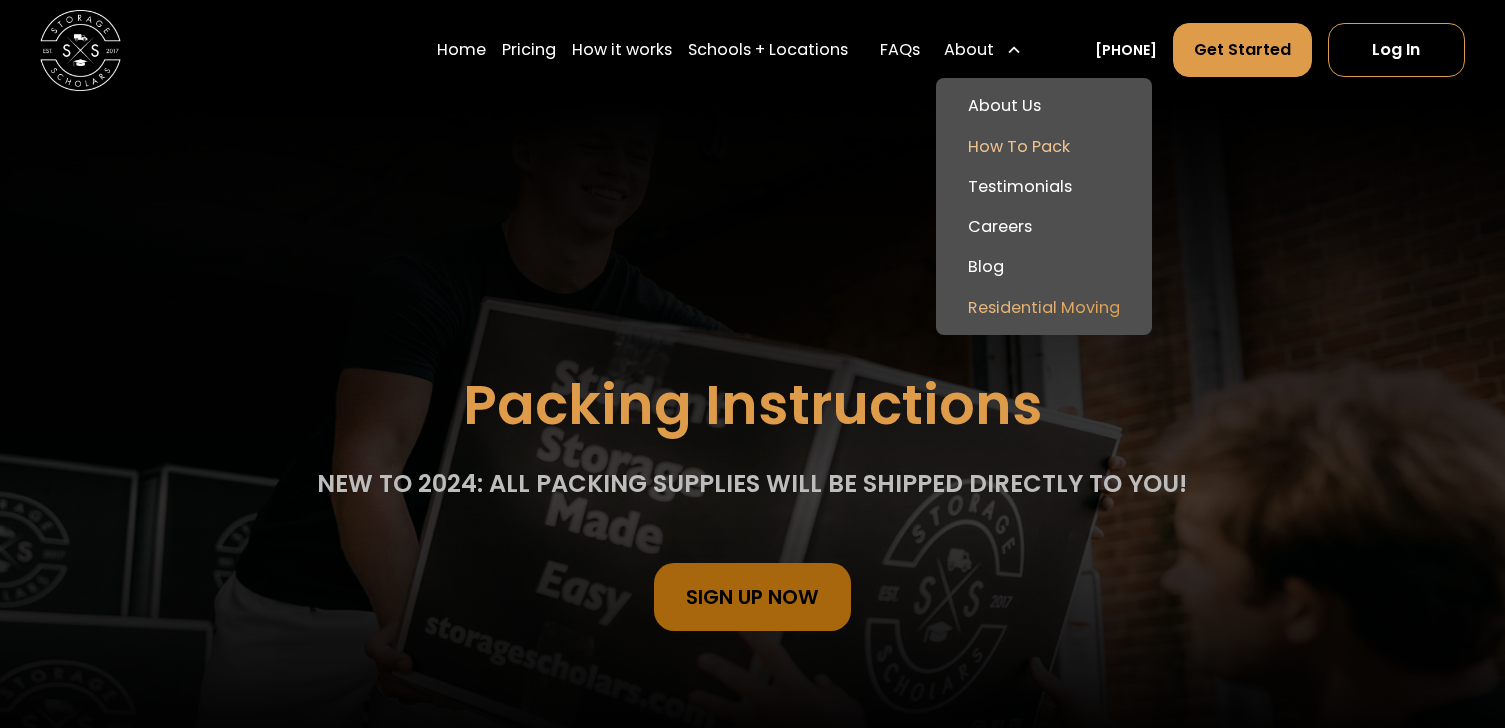 click on "Residential Moving" at bounding box center (1044, 307) 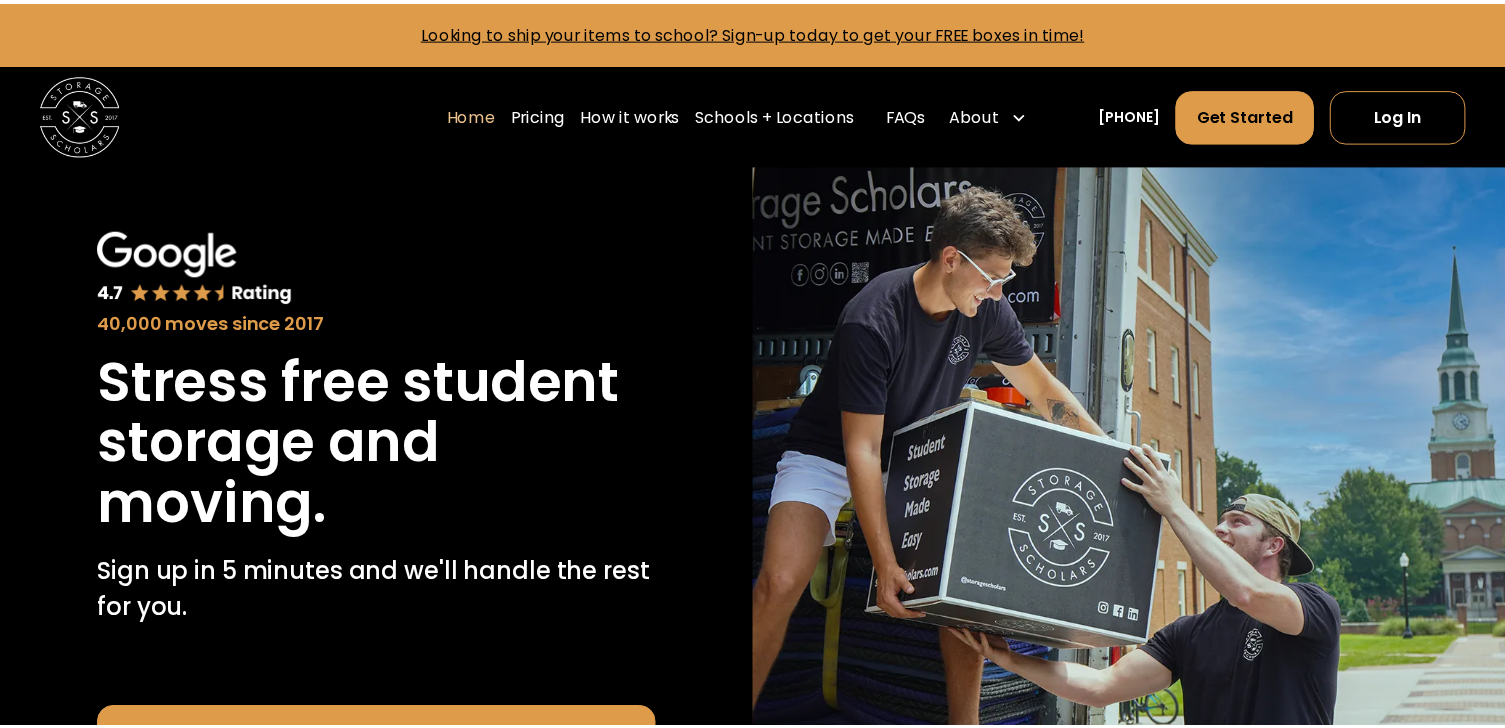 scroll, scrollTop: 0, scrollLeft: 0, axis: both 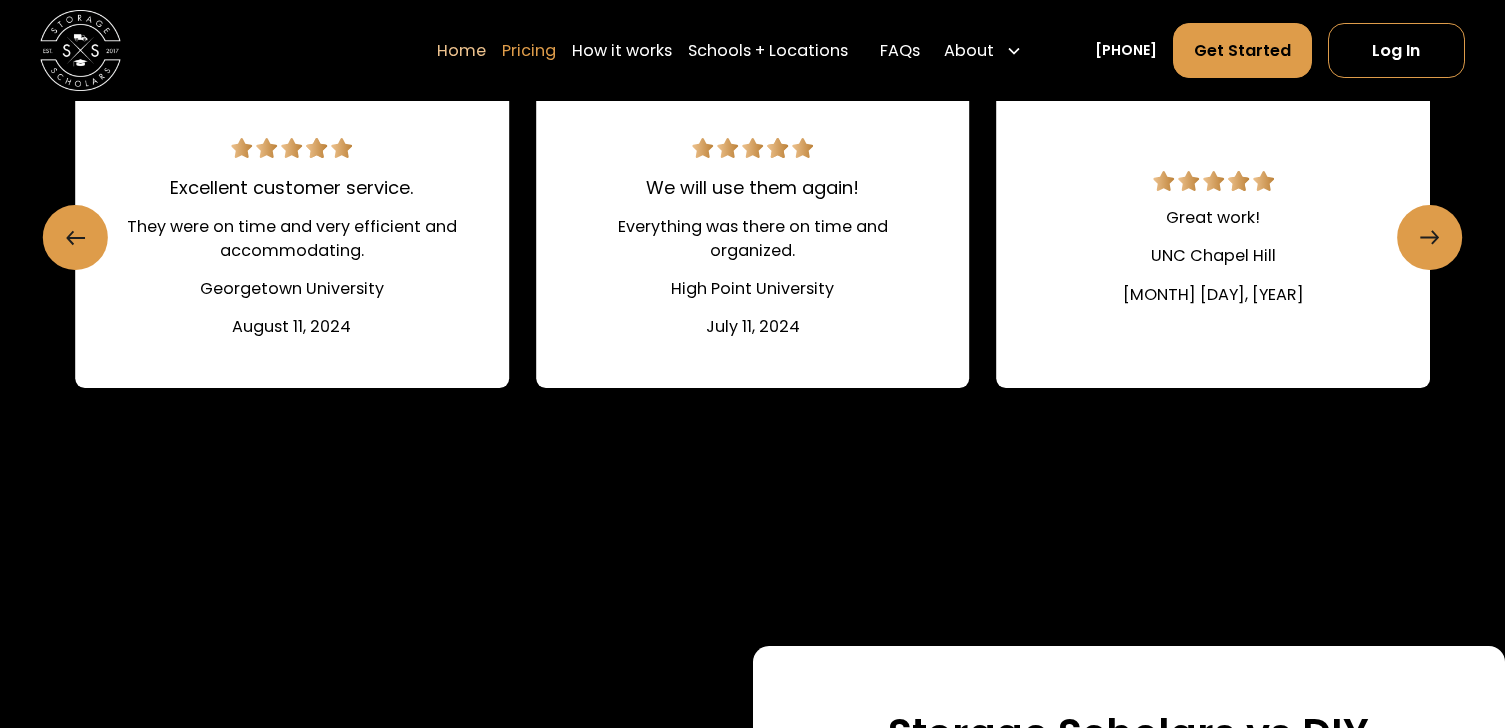 click on "Pricing" at bounding box center [529, 50] 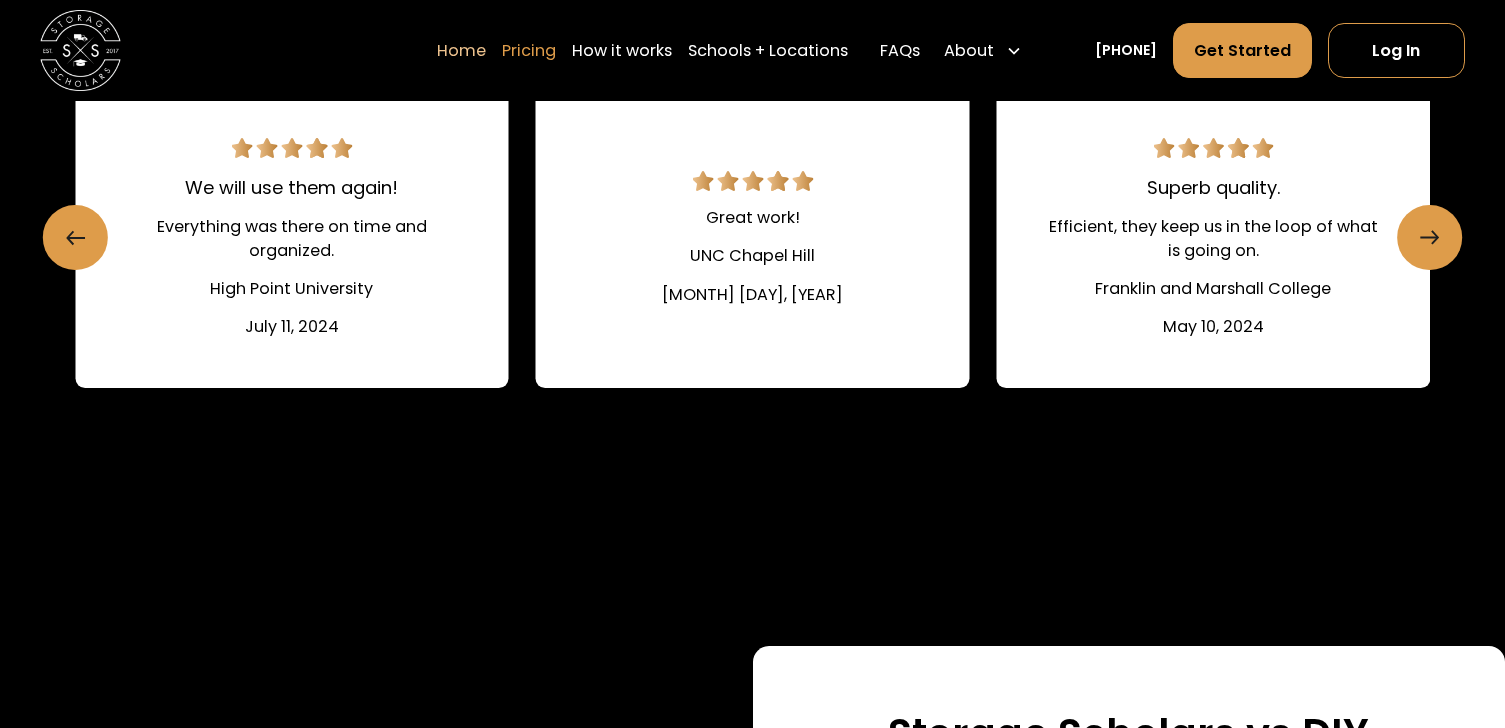 click on "Pricing" at bounding box center [529, 50] 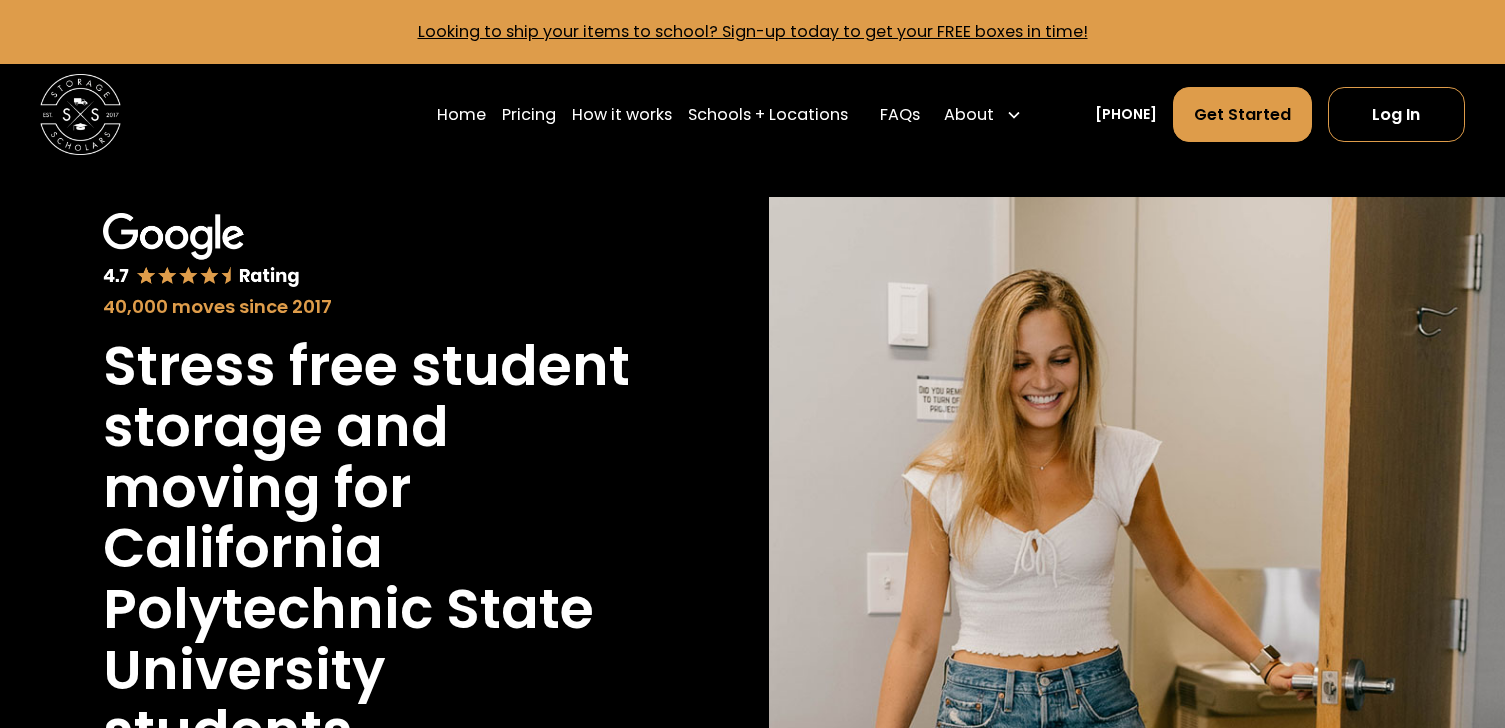 scroll, scrollTop: 0, scrollLeft: 0, axis: both 